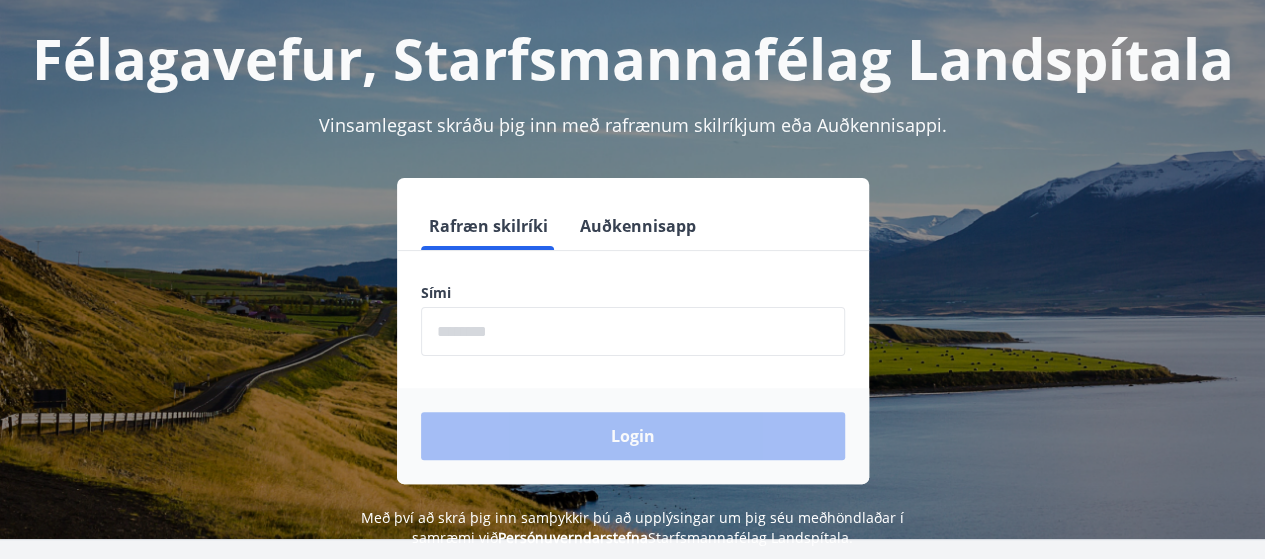 scroll, scrollTop: 198, scrollLeft: 0, axis: vertical 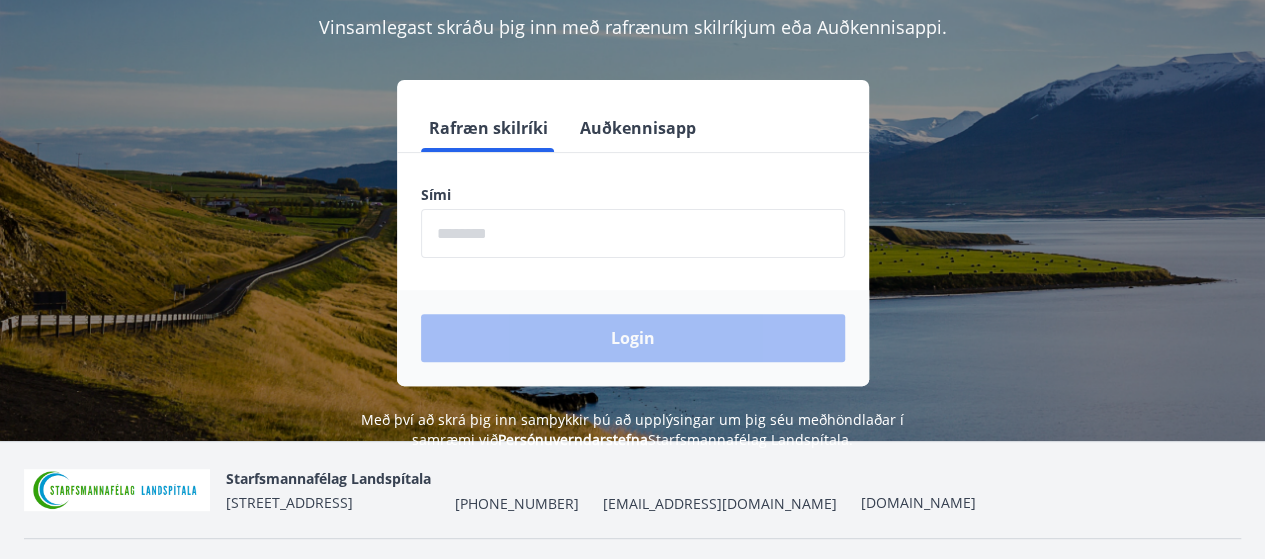 click at bounding box center [633, 233] 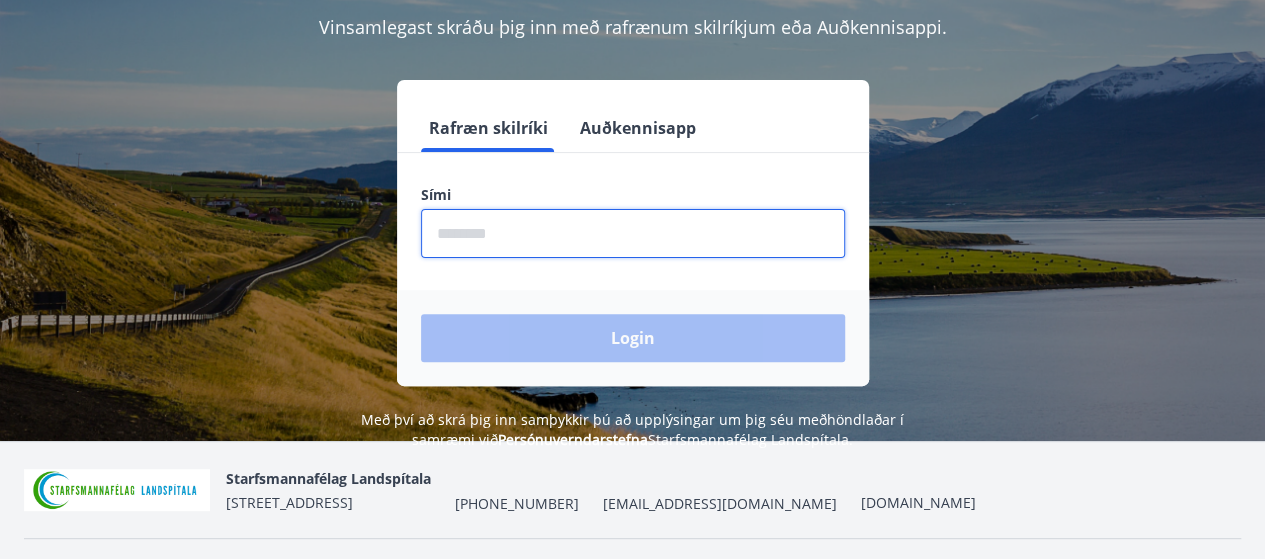 type on "********" 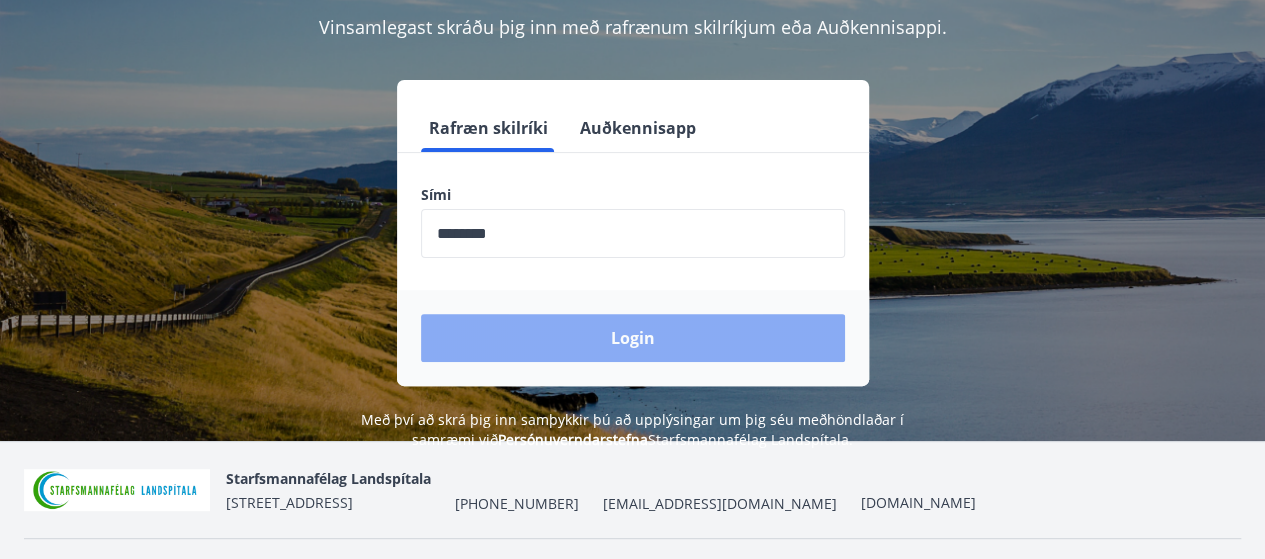 click on "Login" at bounding box center [633, 338] 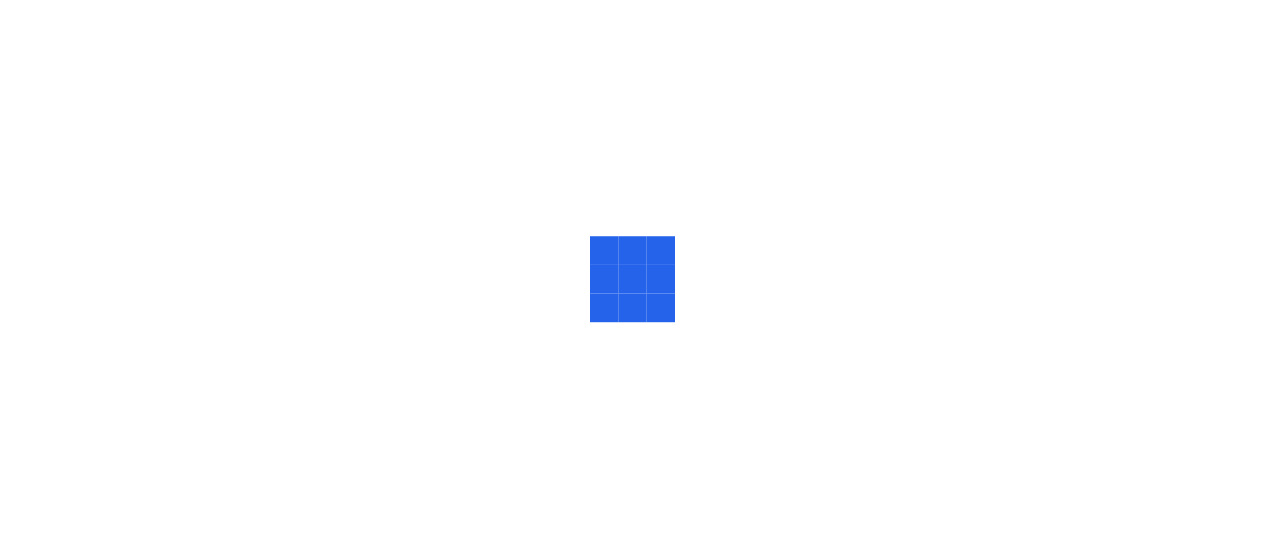 scroll, scrollTop: 0, scrollLeft: 0, axis: both 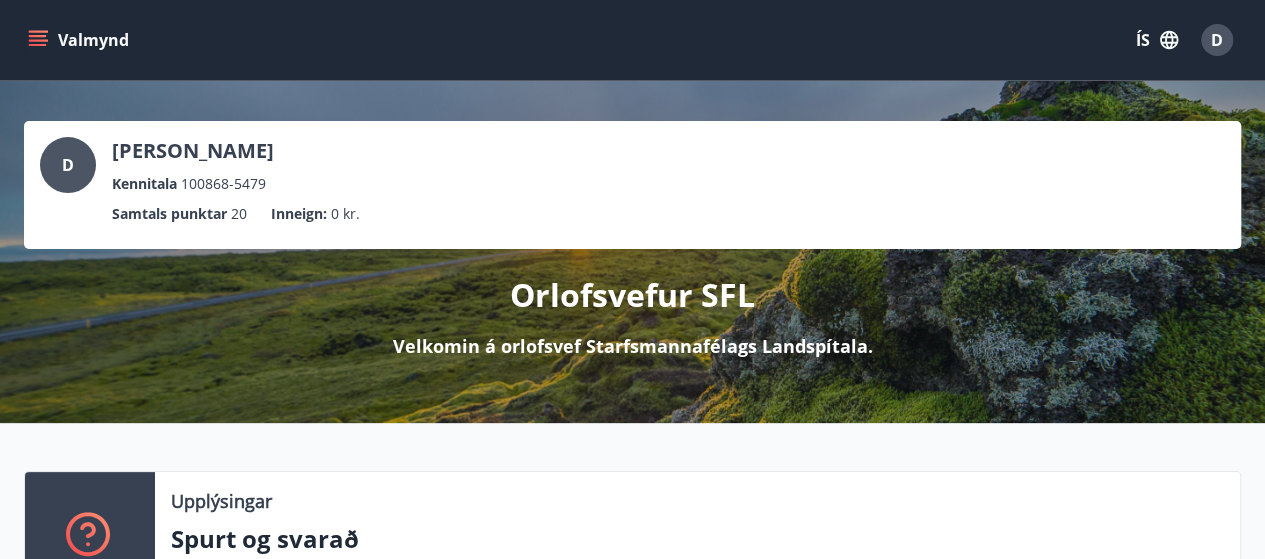 click 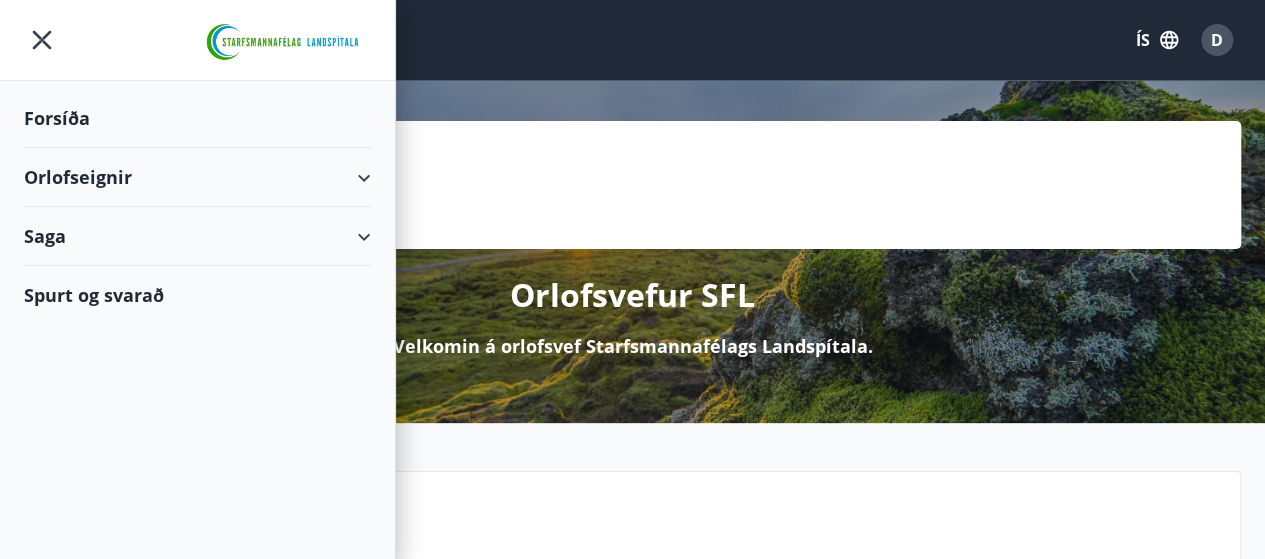 click on "Orlofseignir" at bounding box center [197, 177] 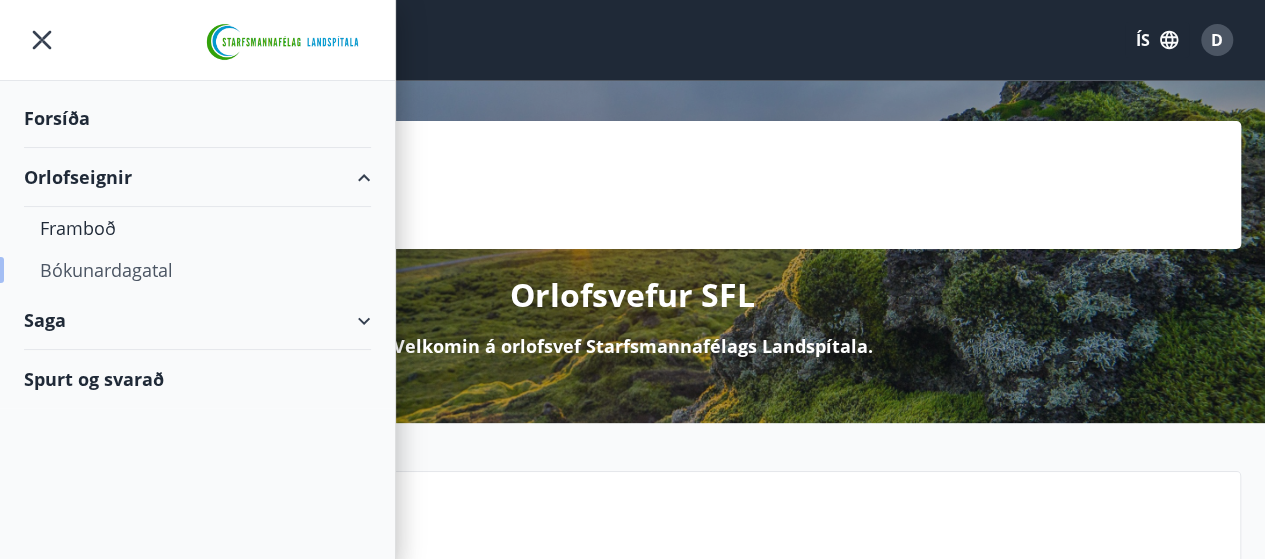 click on "Bókunardagatal" at bounding box center (197, 270) 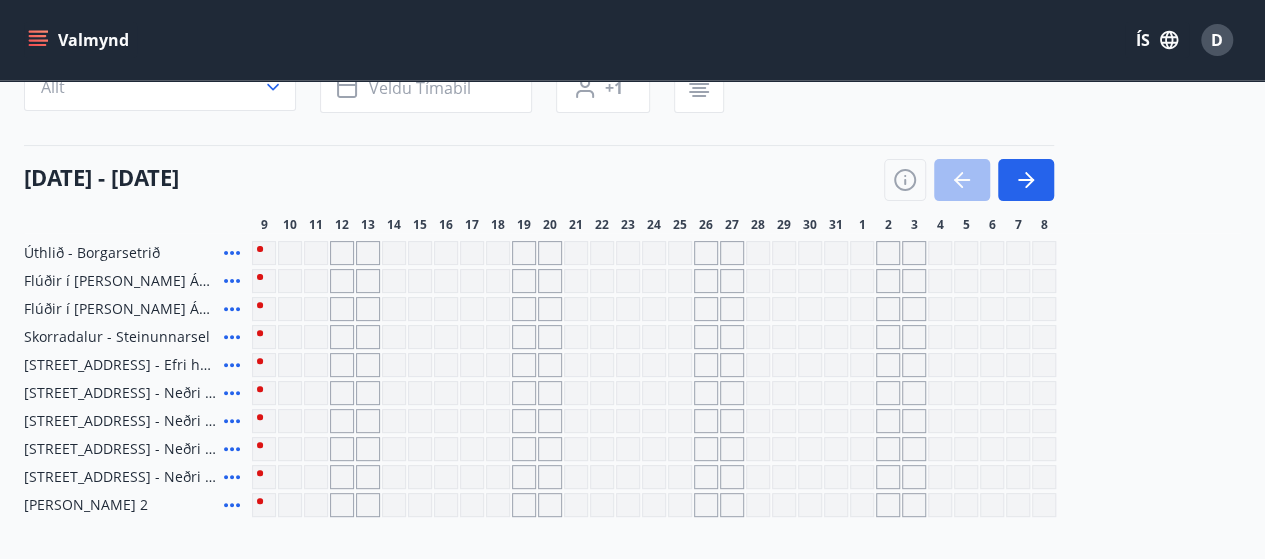 scroll, scrollTop: 0, scrollLeft: 0, axis: both 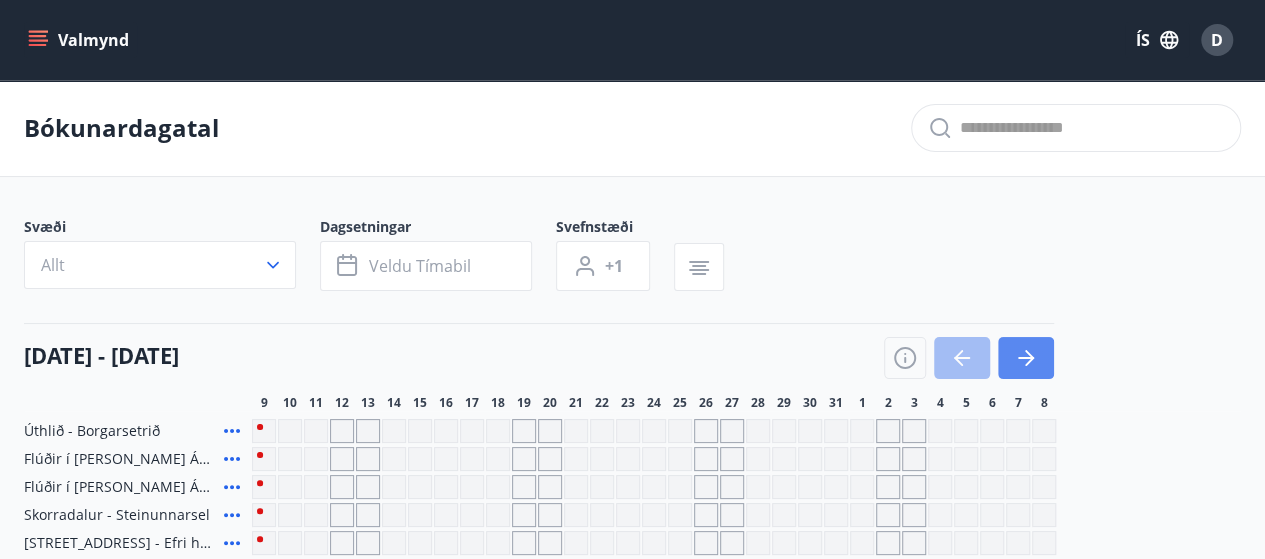 click 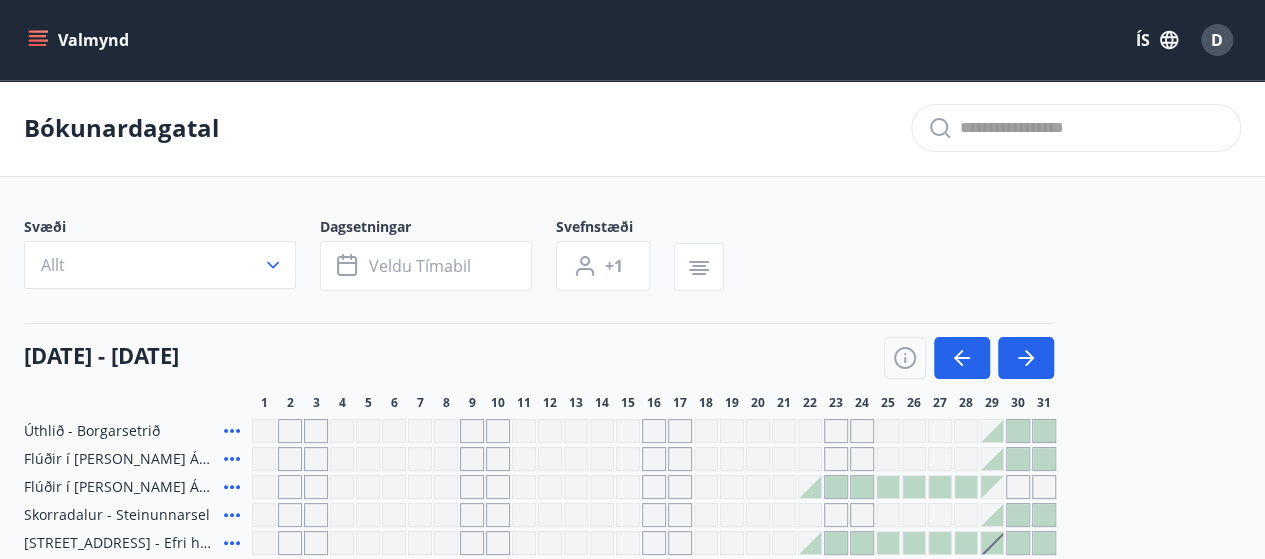 type 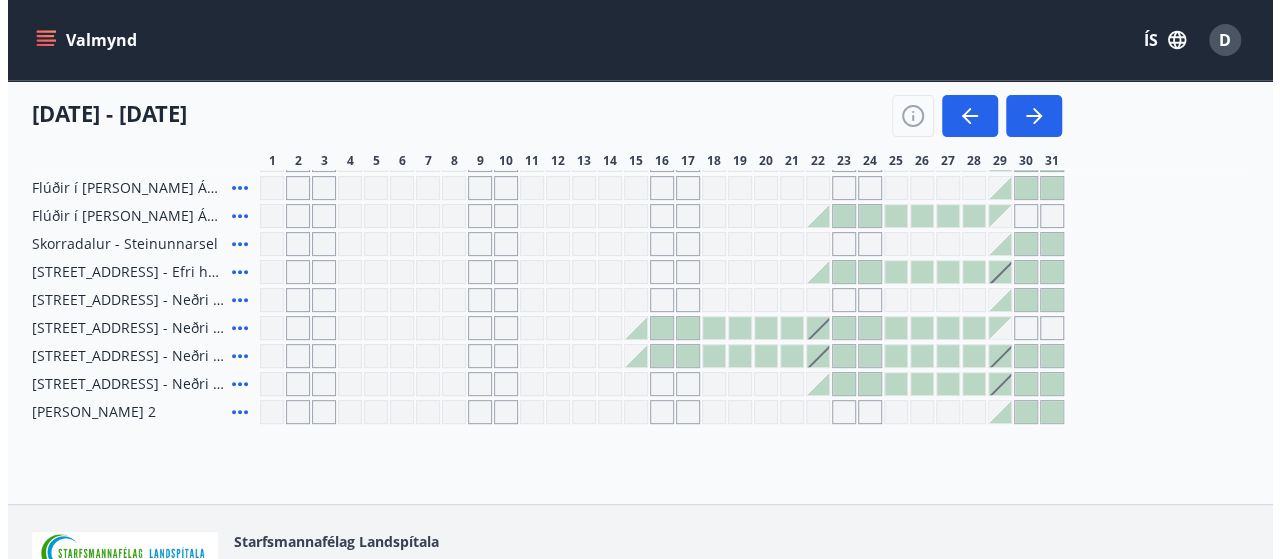 scroll, scrollTop: 275, scrollLeft: 0, axis: vertical 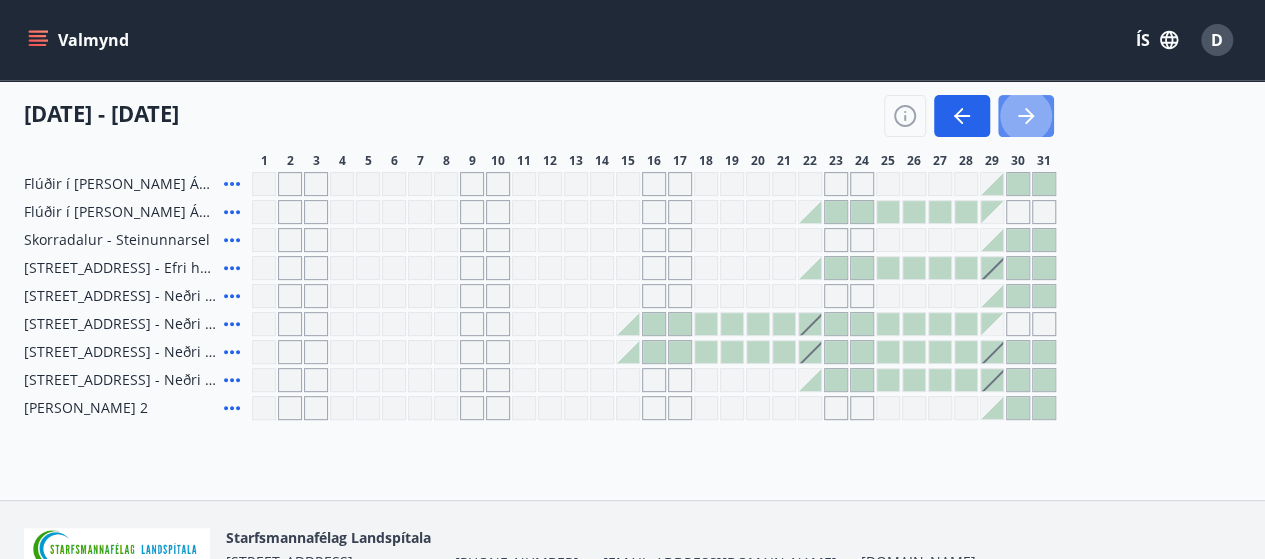 click 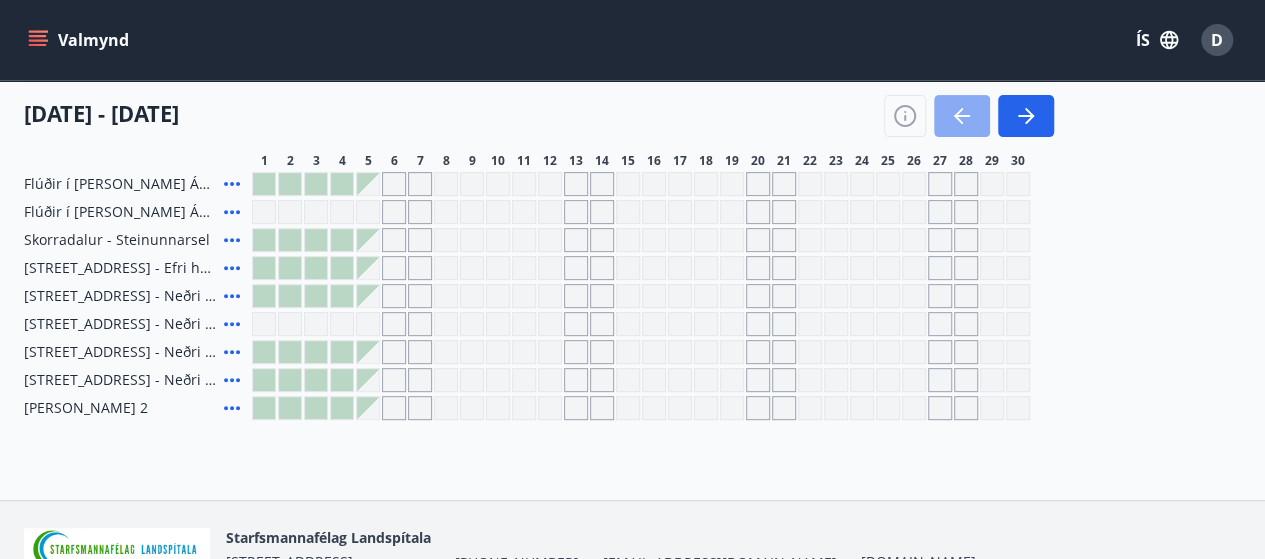 click 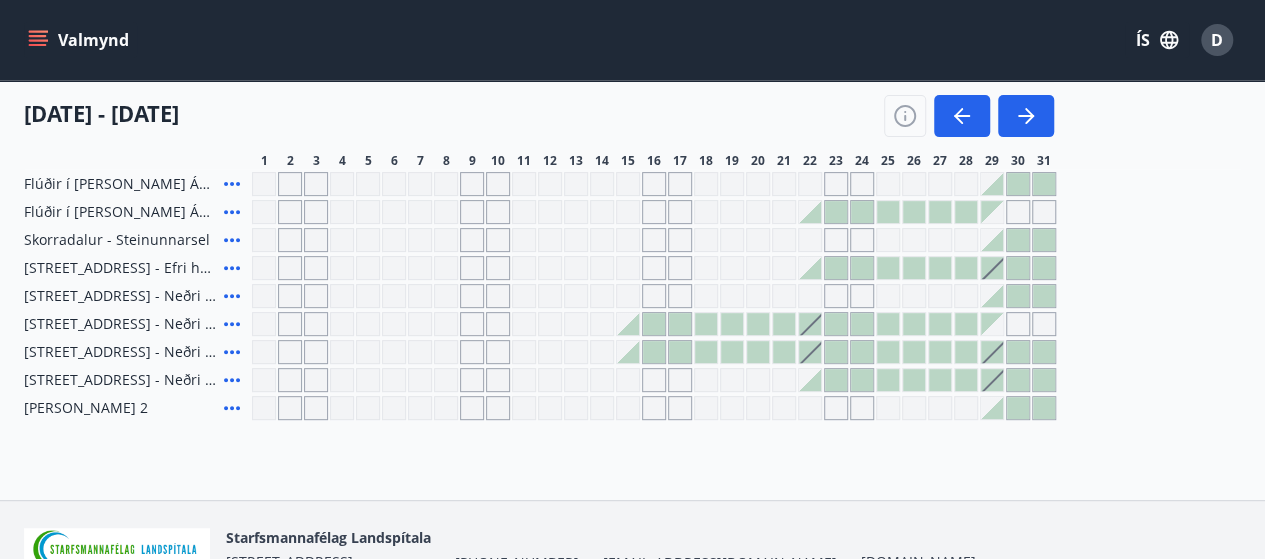 click at bounding box center [992, 240] 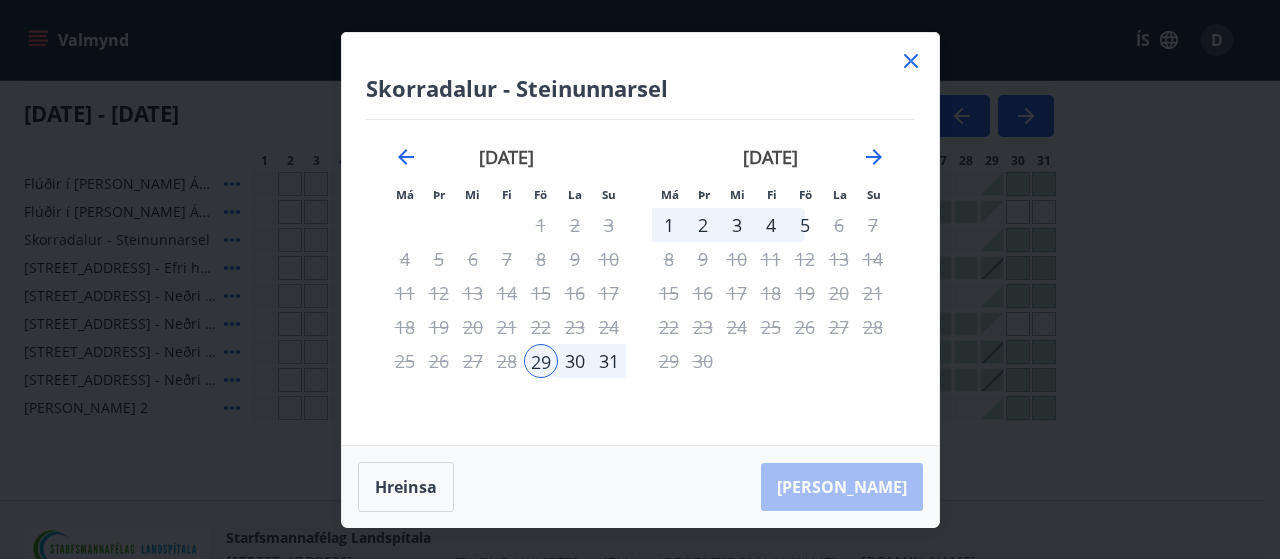 click on "31" at bounding box center [609, 361] 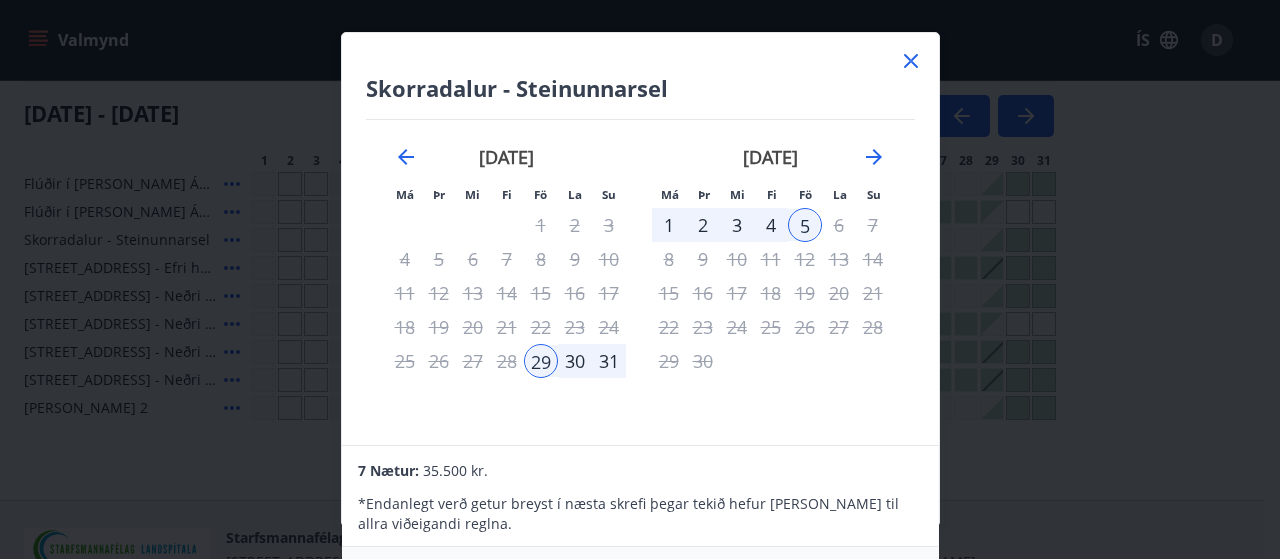 click on "31" at bounding box center (609, 361) 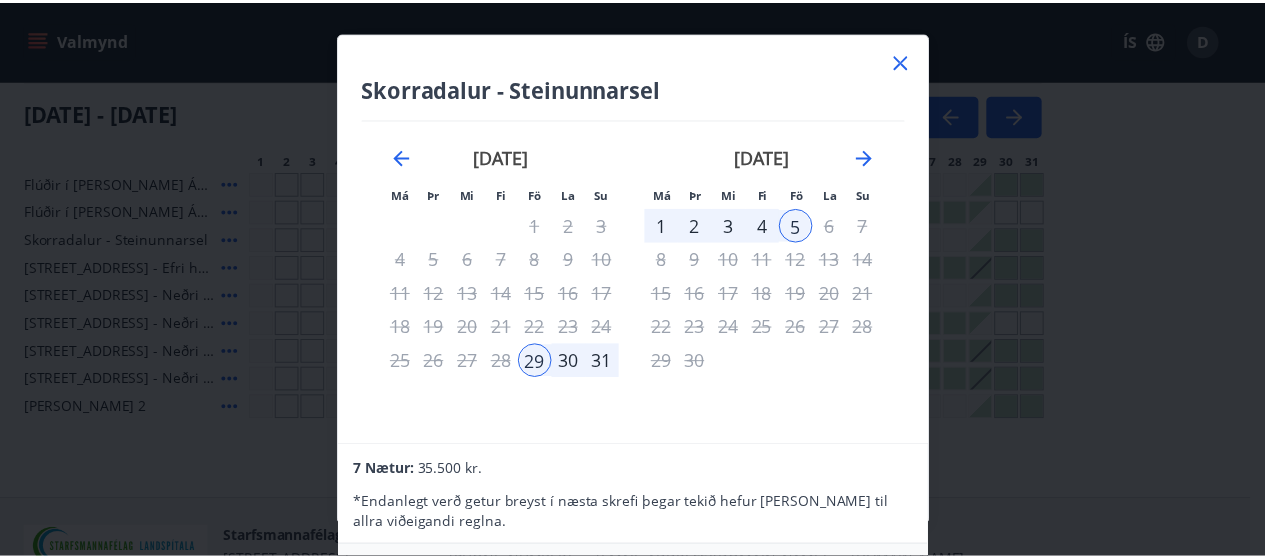 scroll, scrollTop: 0, scrollLeft: 0, axis: both 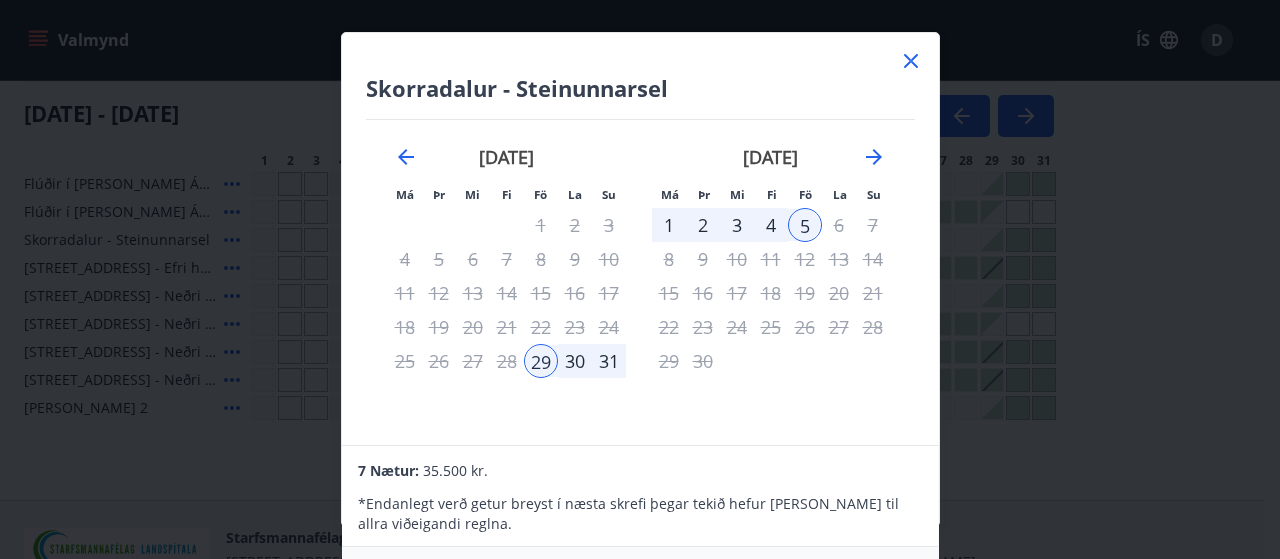 click on "Hreinsa Taka Frá" at bounding box center (640, 588) 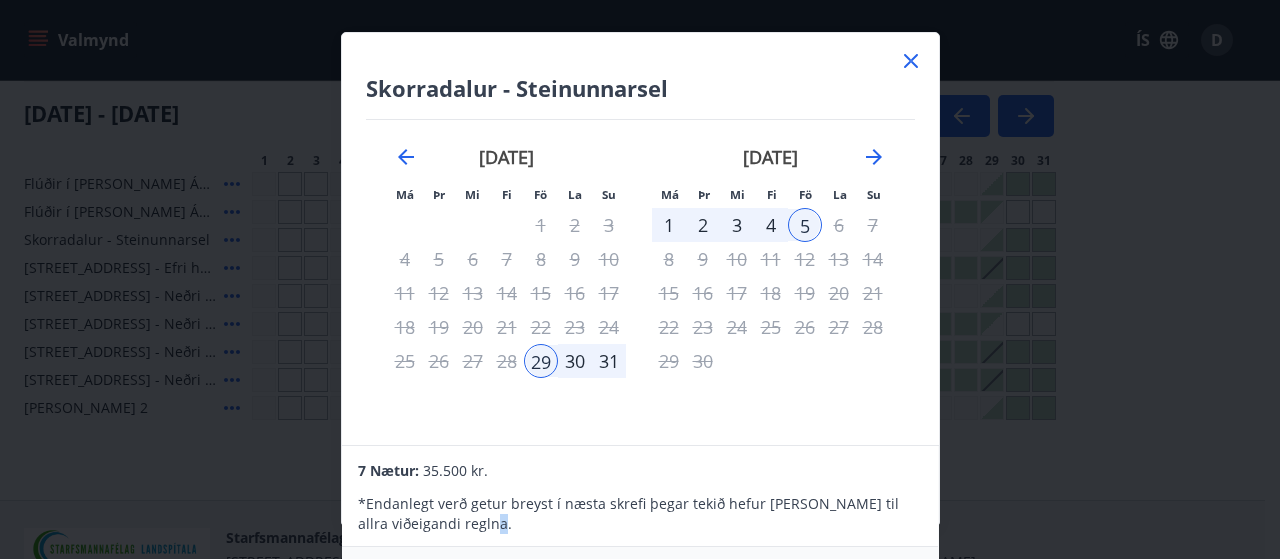 click on "Hreinsa Taka Frá" at bounding box center (640, 588) 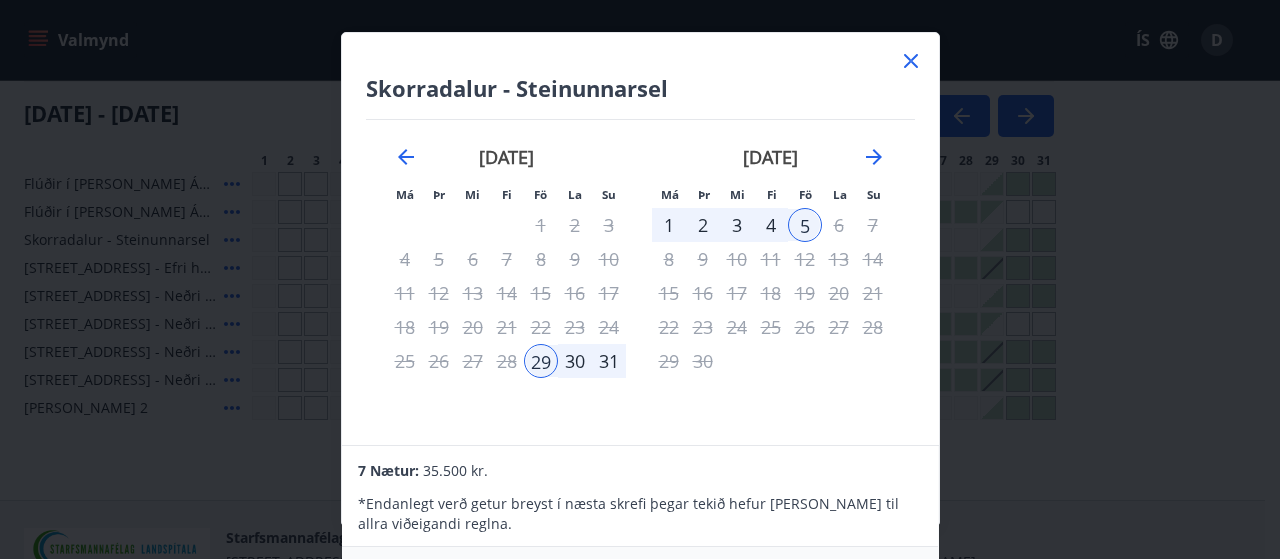 click on "Hreinsa Taka Frá" at bounding box center (640, 588) 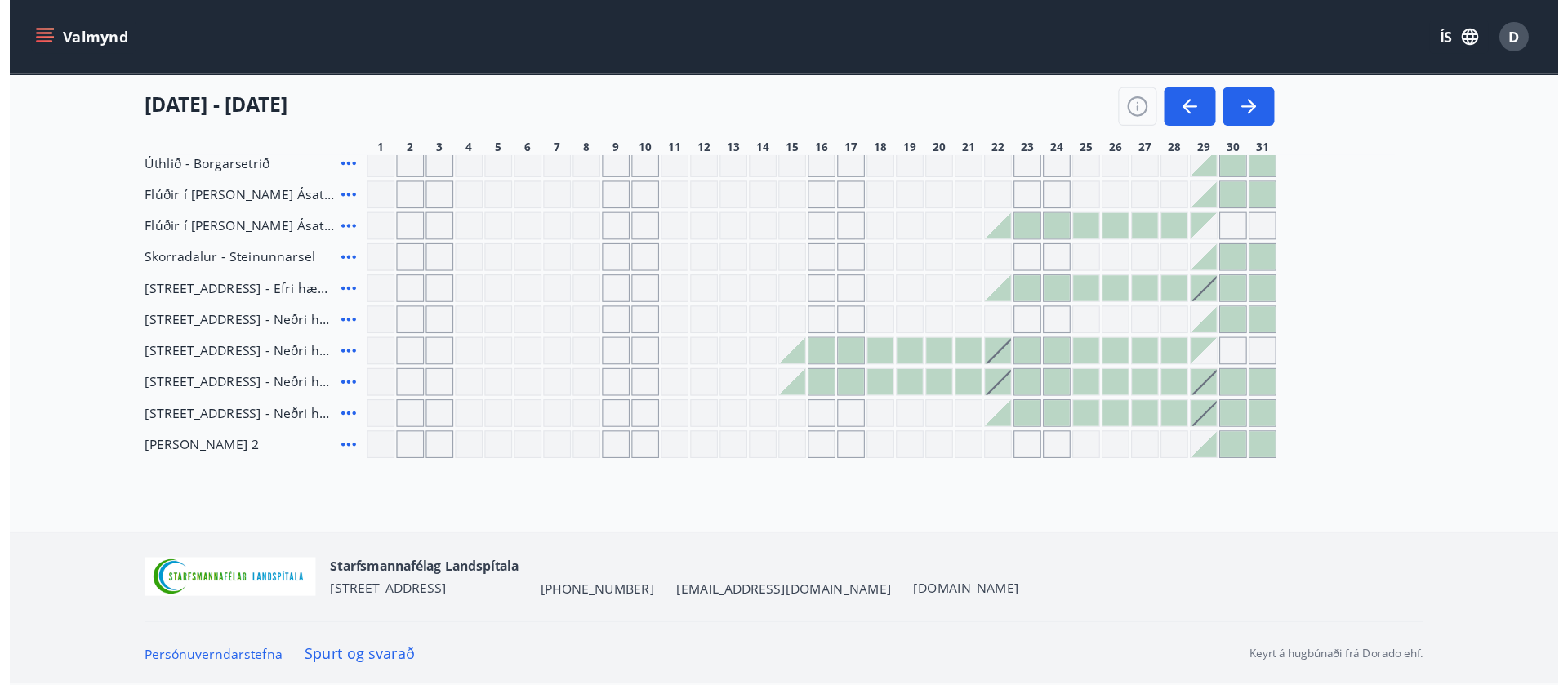 scroll, scrollTop: 147, scrollLeft: 0, axis: vertical 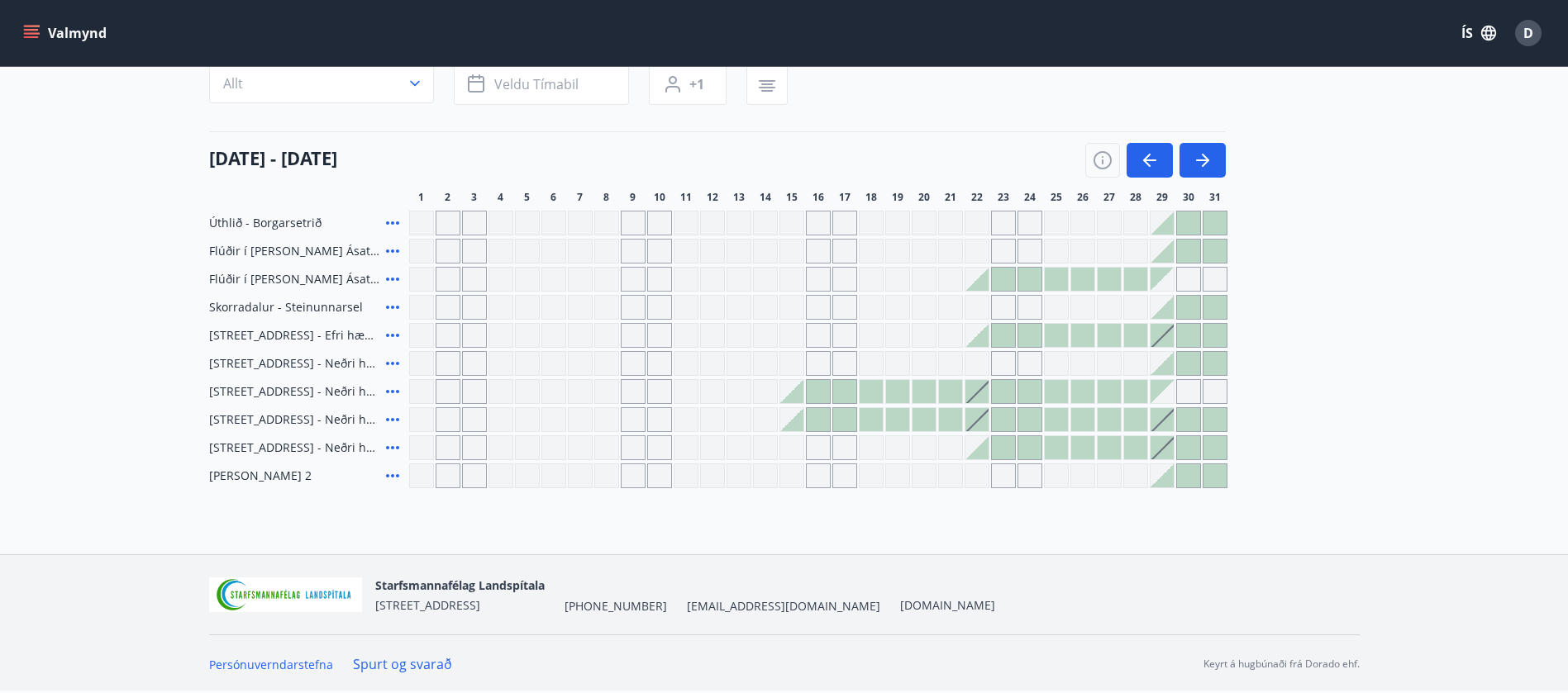 click at bounding box center [1162, 279] 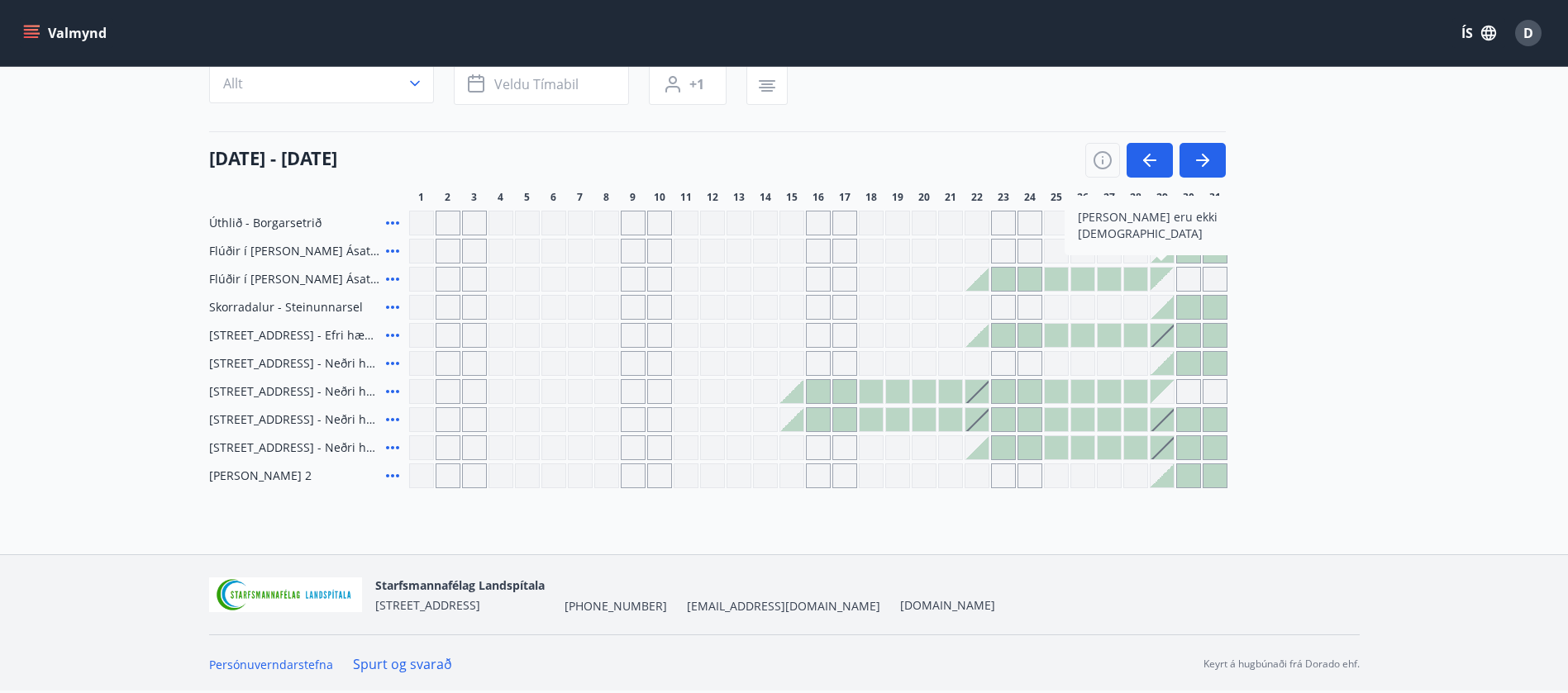 click at bounding box center (1162, 279) 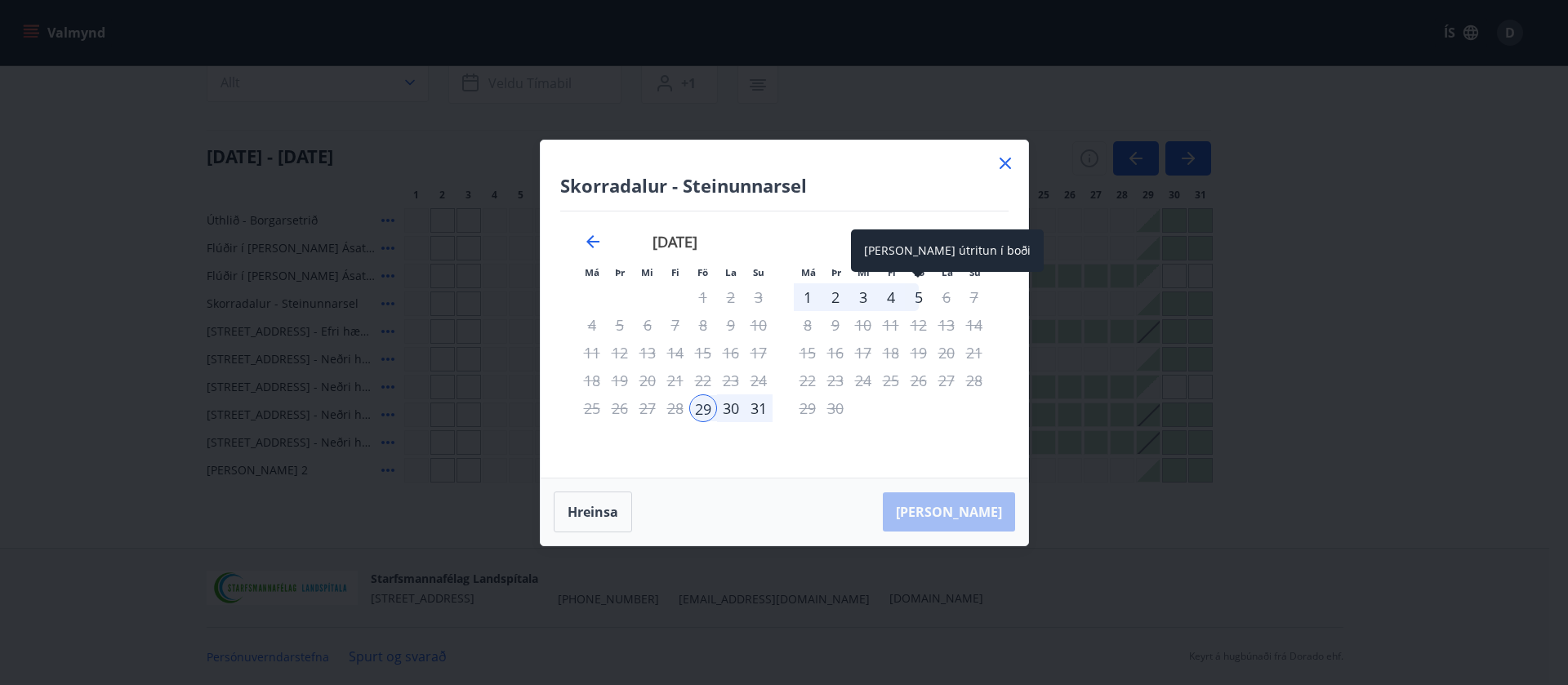 click on "5" at bounding box center (919, 297) 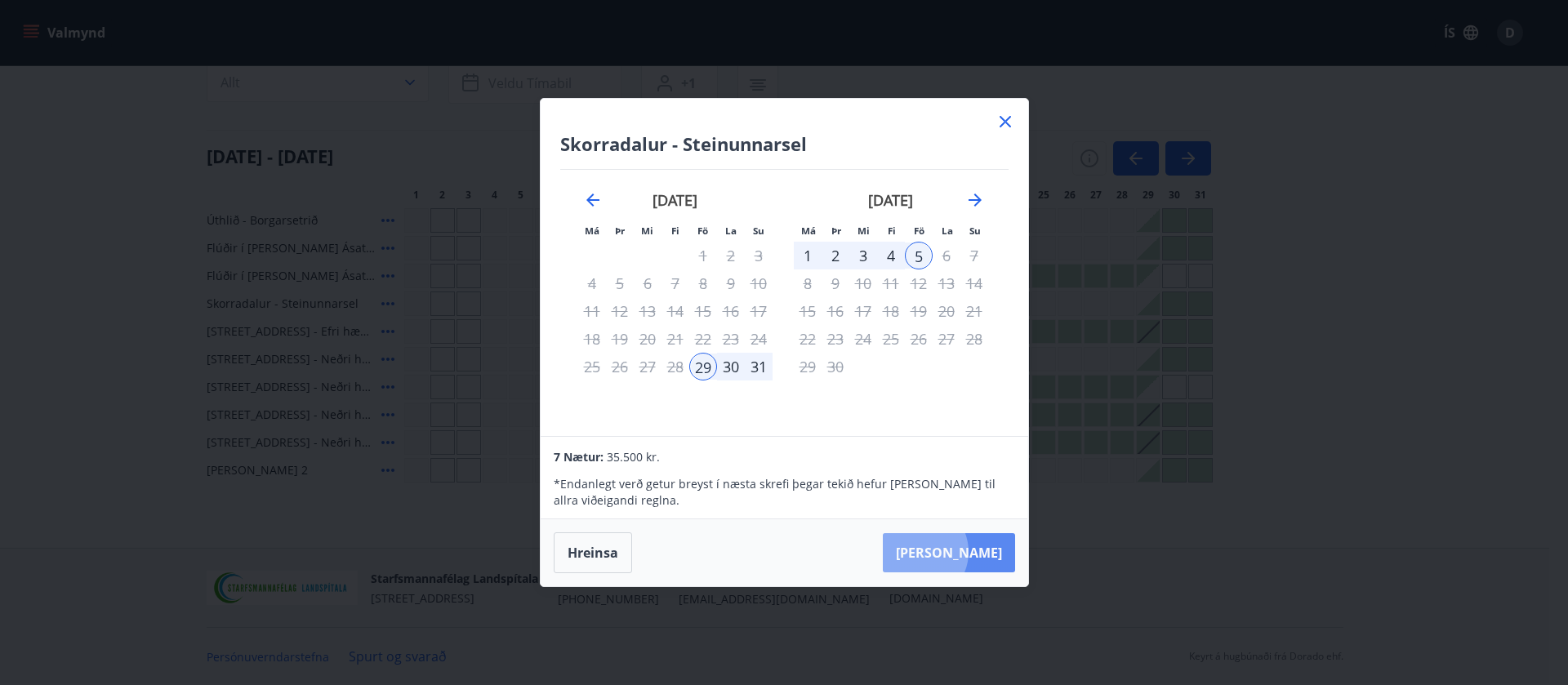 click on "Taka Frá" at bounding box center (949, 553) 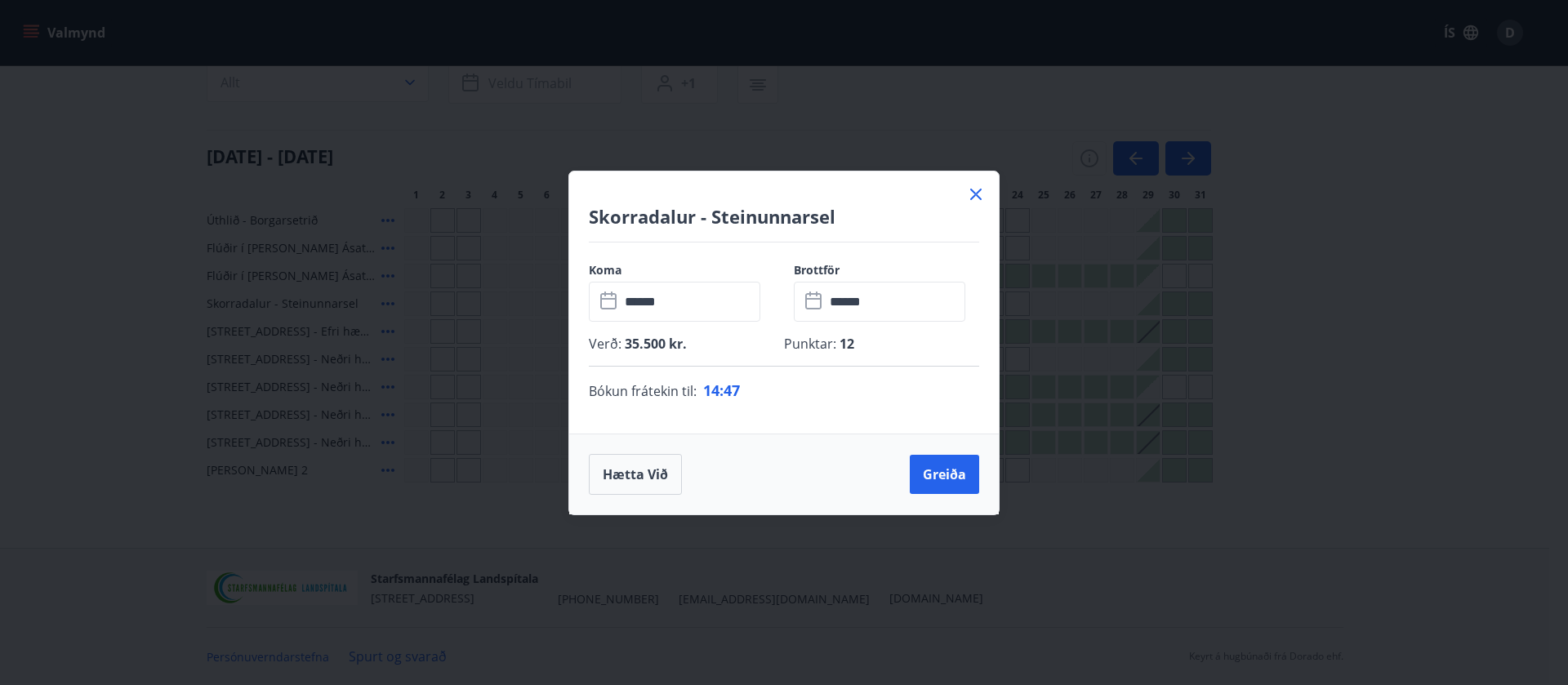 click on "******" at bounding box center (895, 301) 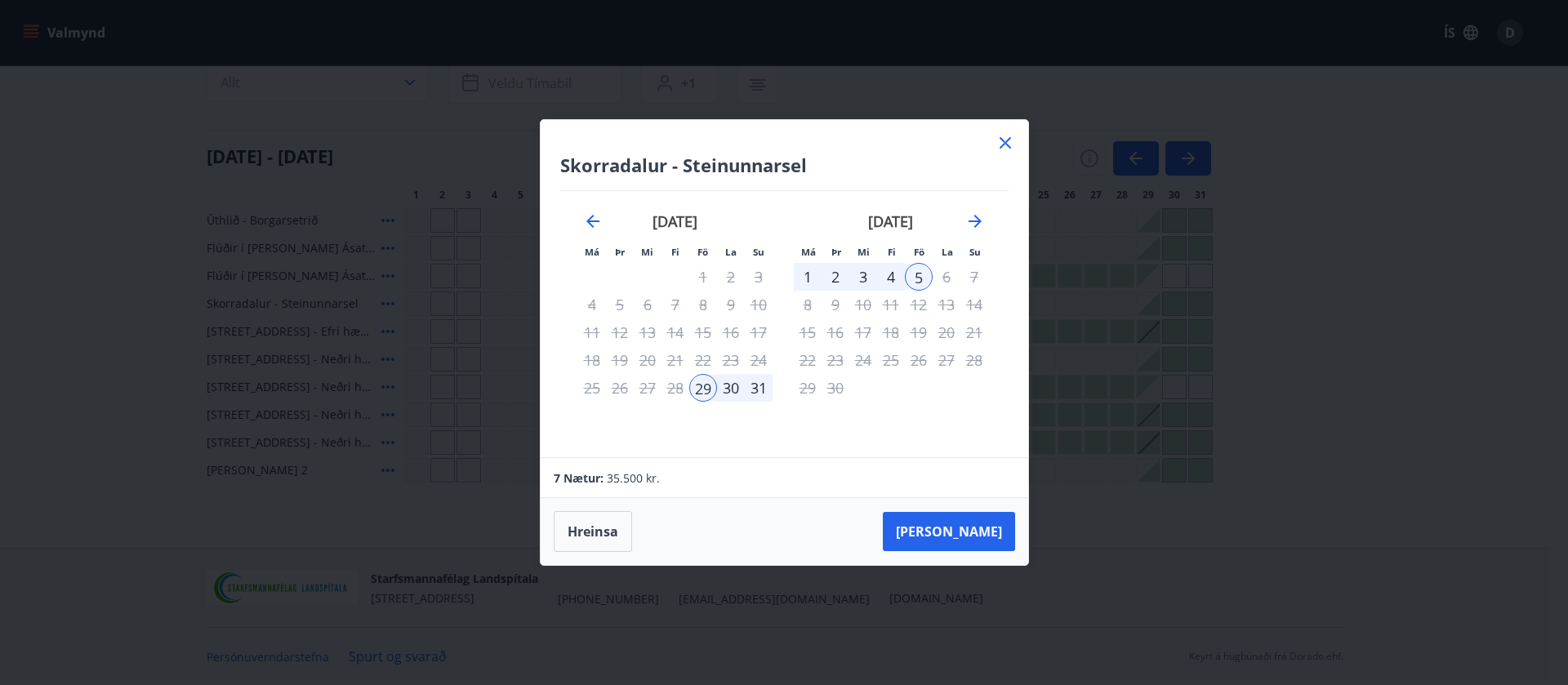 click on "31" at bounding box center [759, 388] 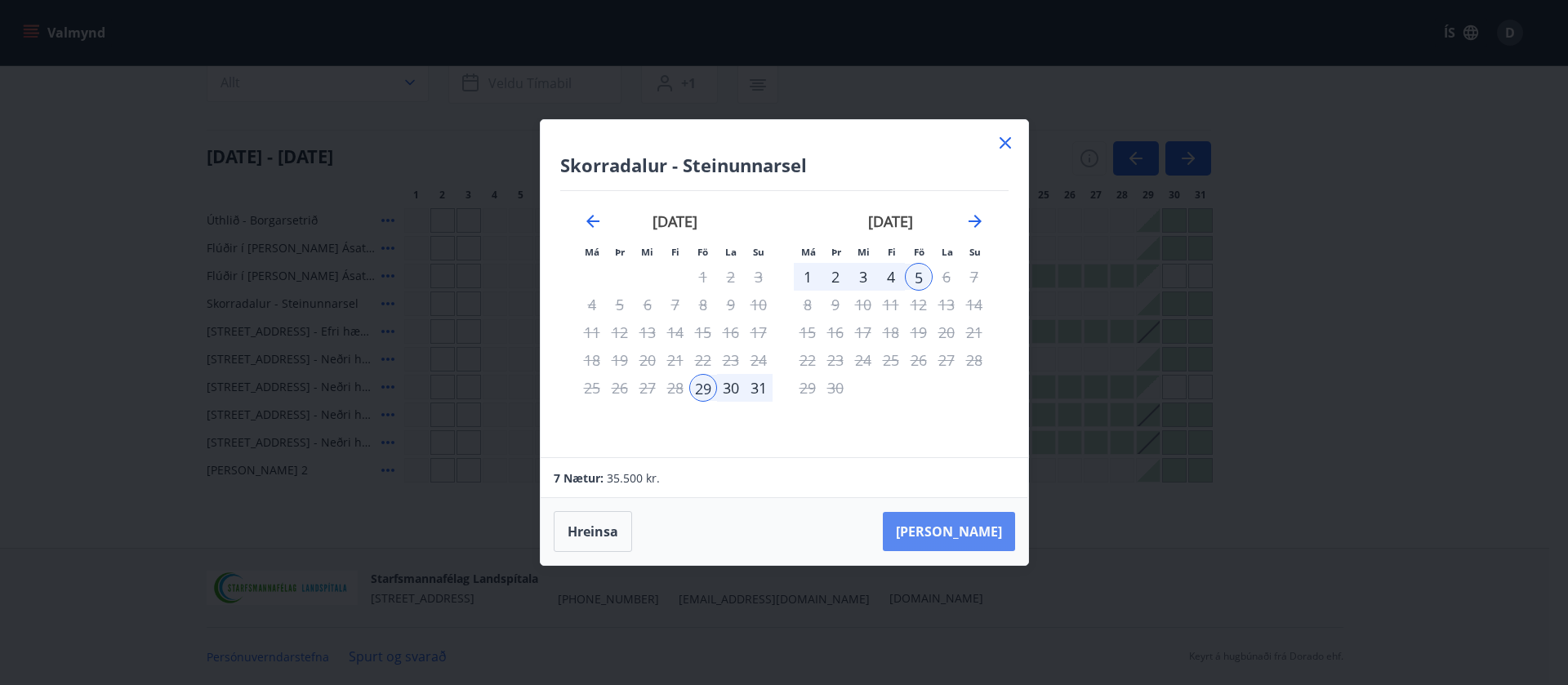 click on "Taka Frá" at bounding box center (949, 532) 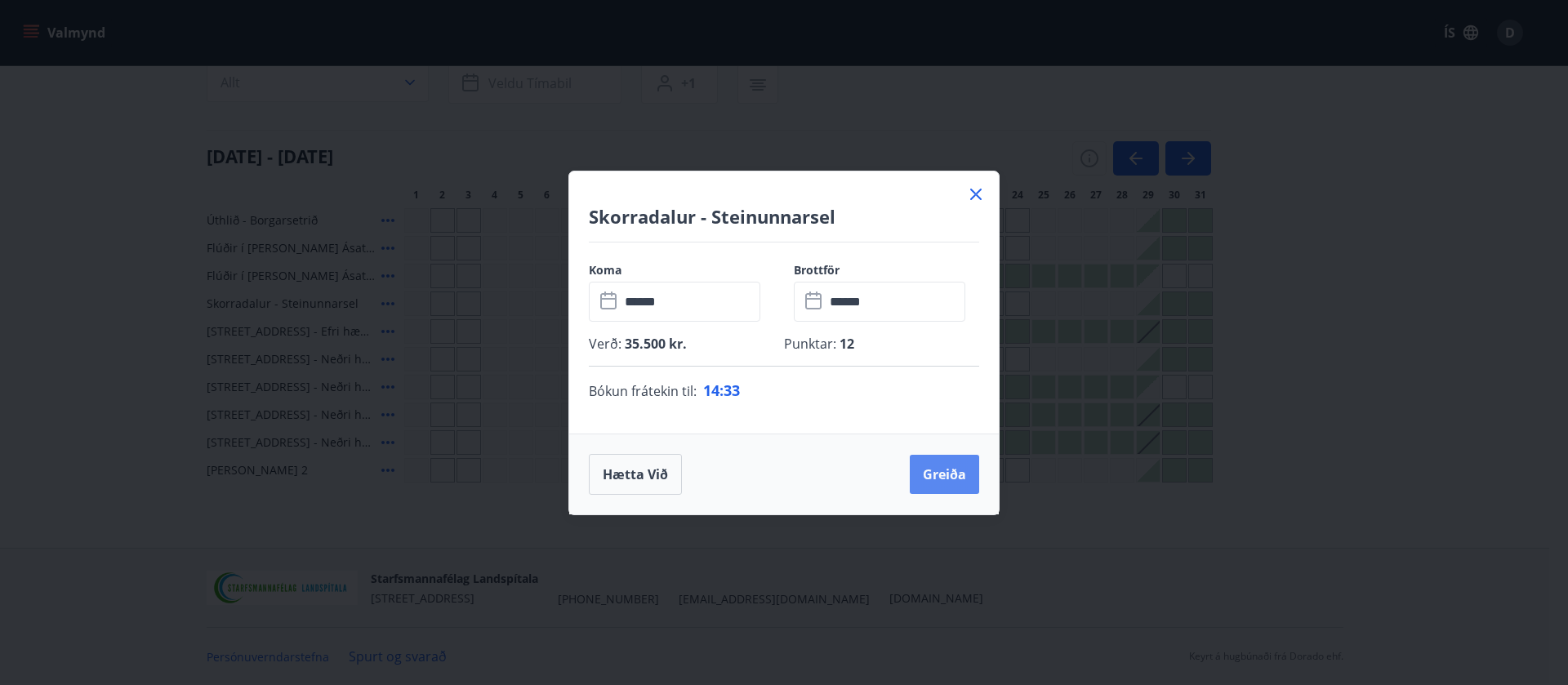 click on "Greiða" at bounding box center (944, 474) 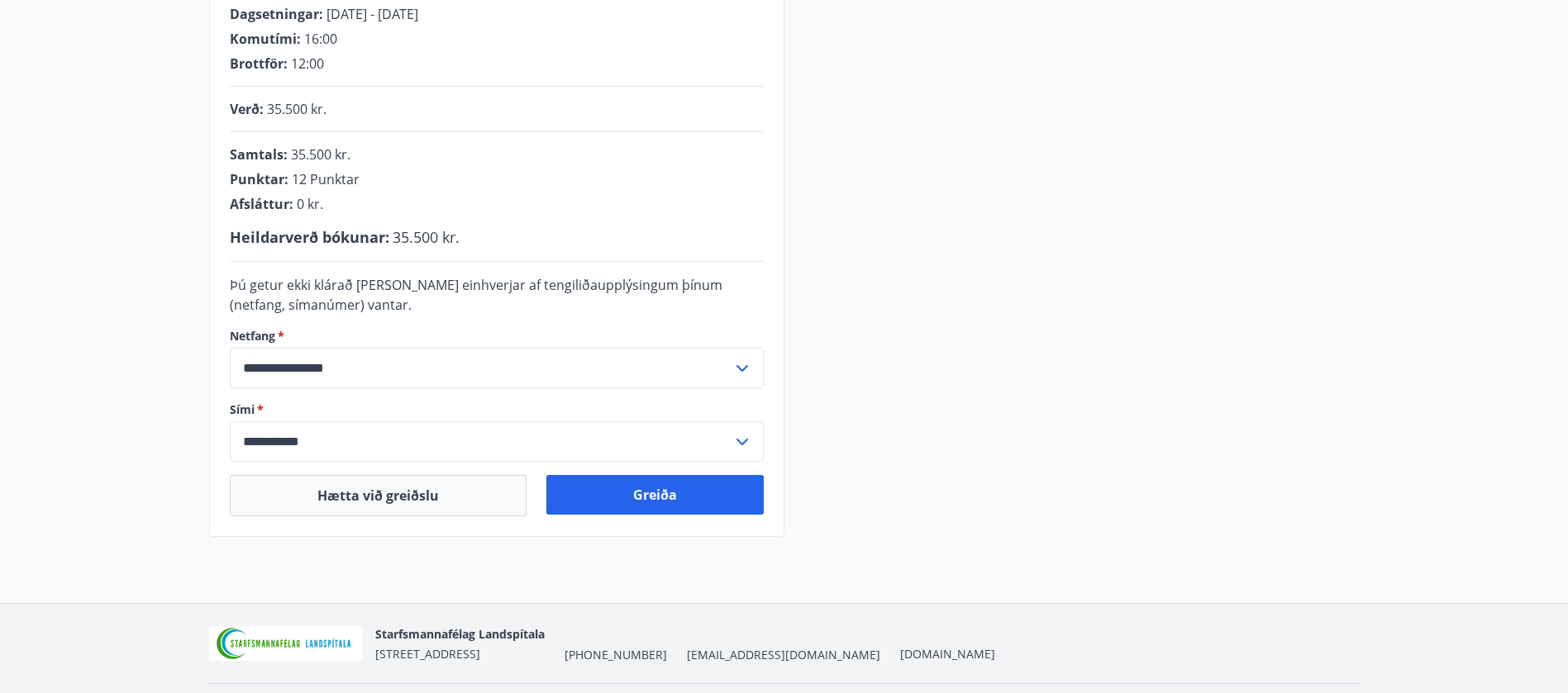 scroll, scrollTop: 362, scrollLeft: 0, axis: vertical 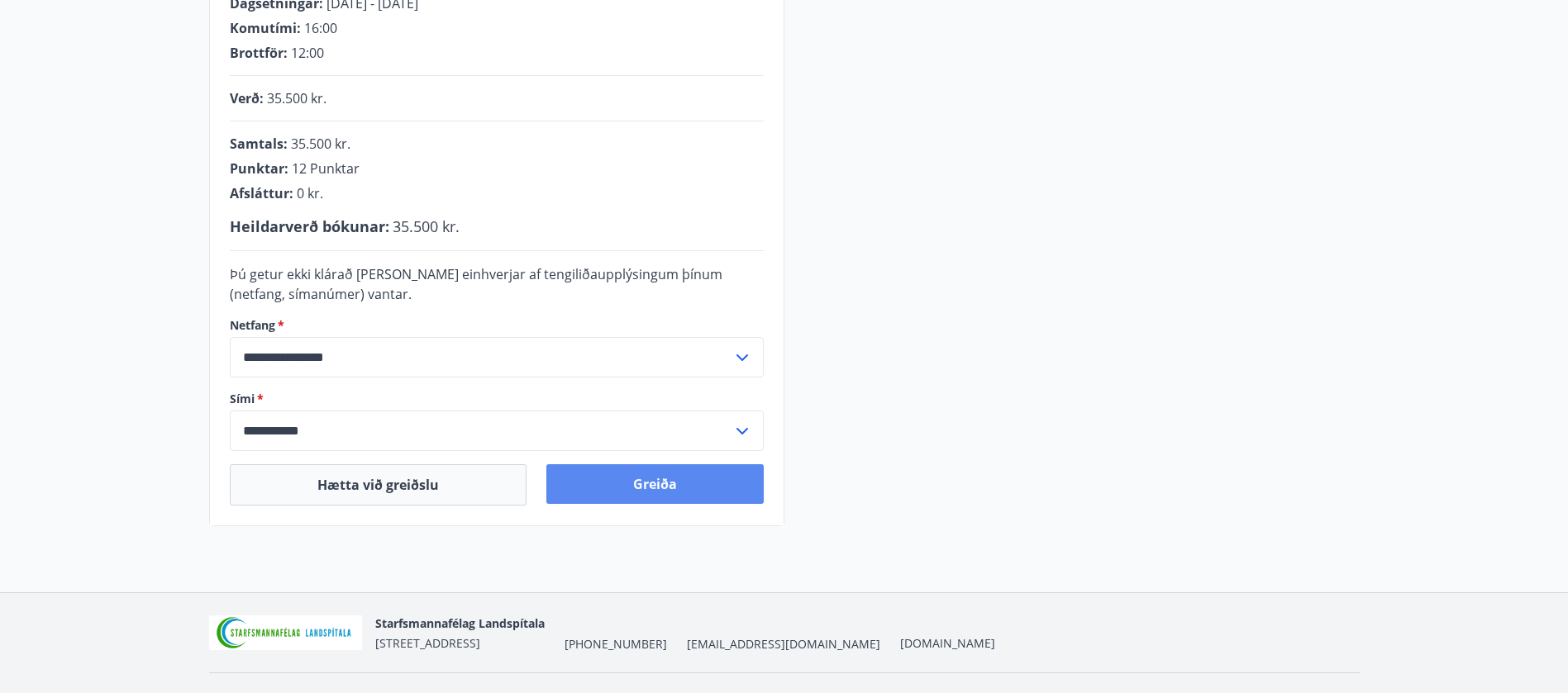 click on "Greiða" at bounding box center [655, 484] 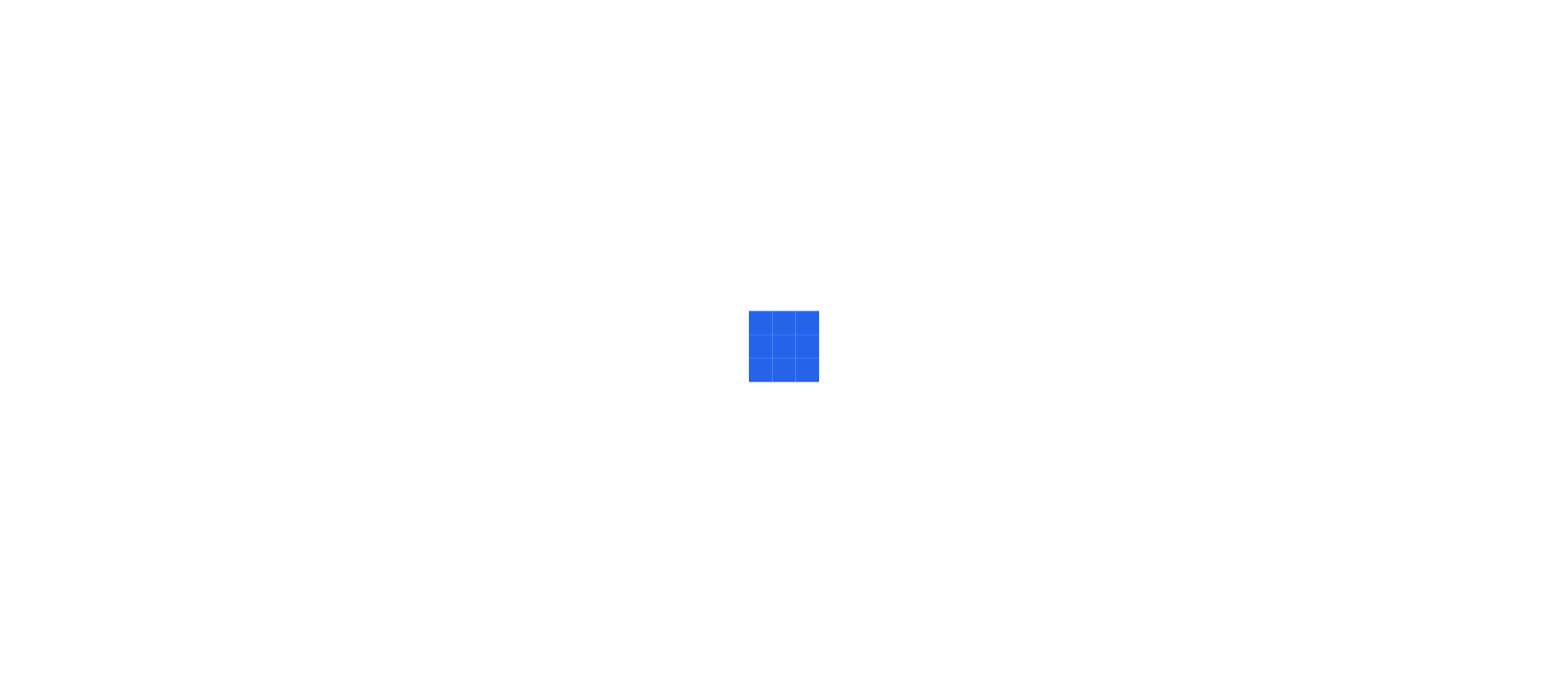 scroll, scrollTop: 0, scrollLeft: 0, axis: both 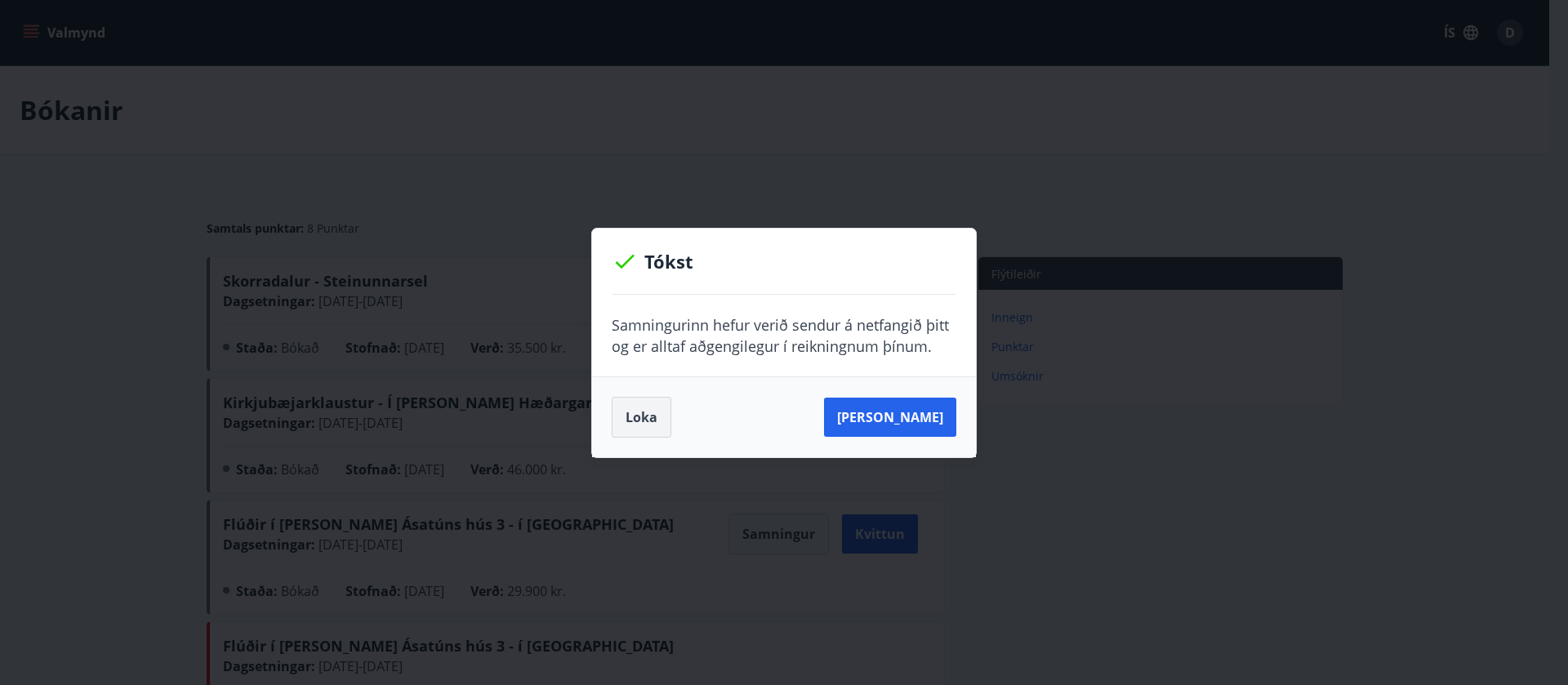 click on "Loka" at bounding box center (641, 417) 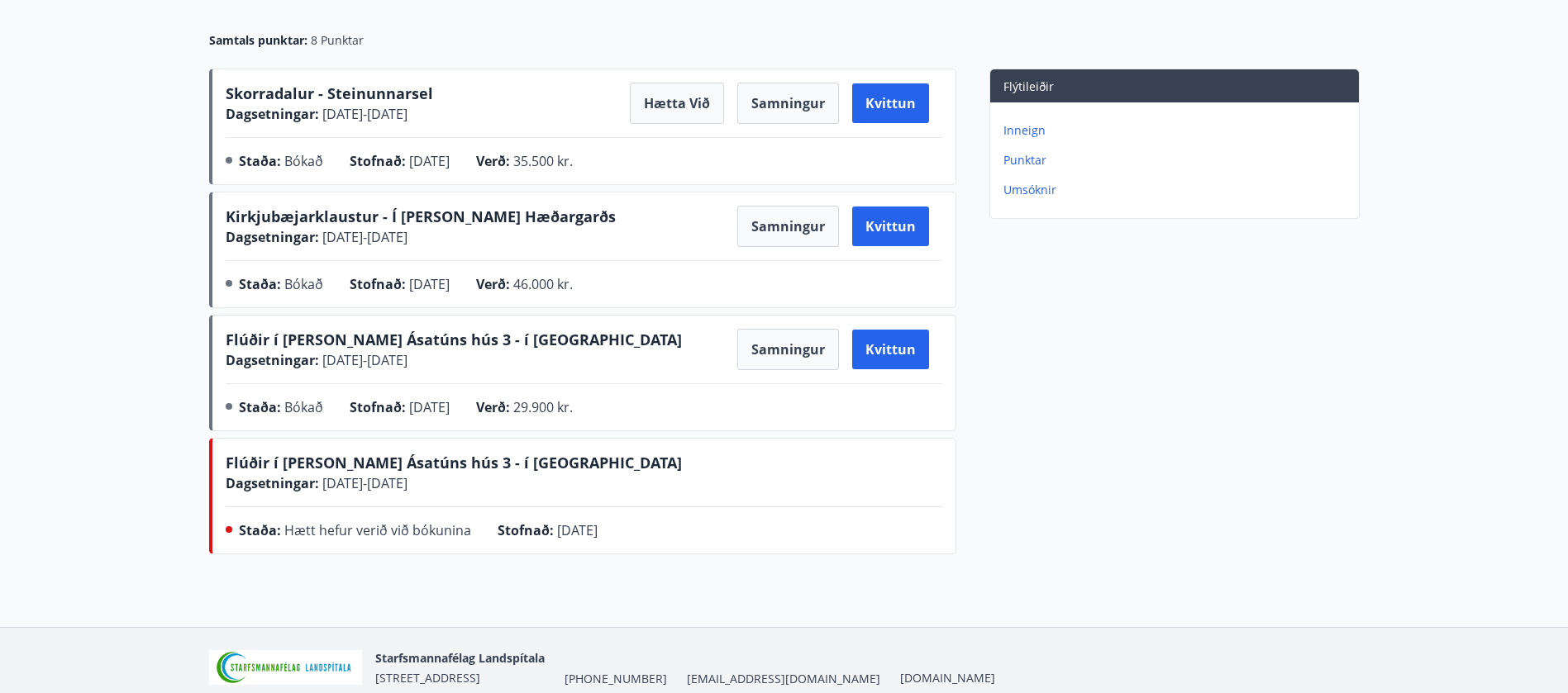 scroll, scrollTop: 0, scrollLeft: 0, axis: both 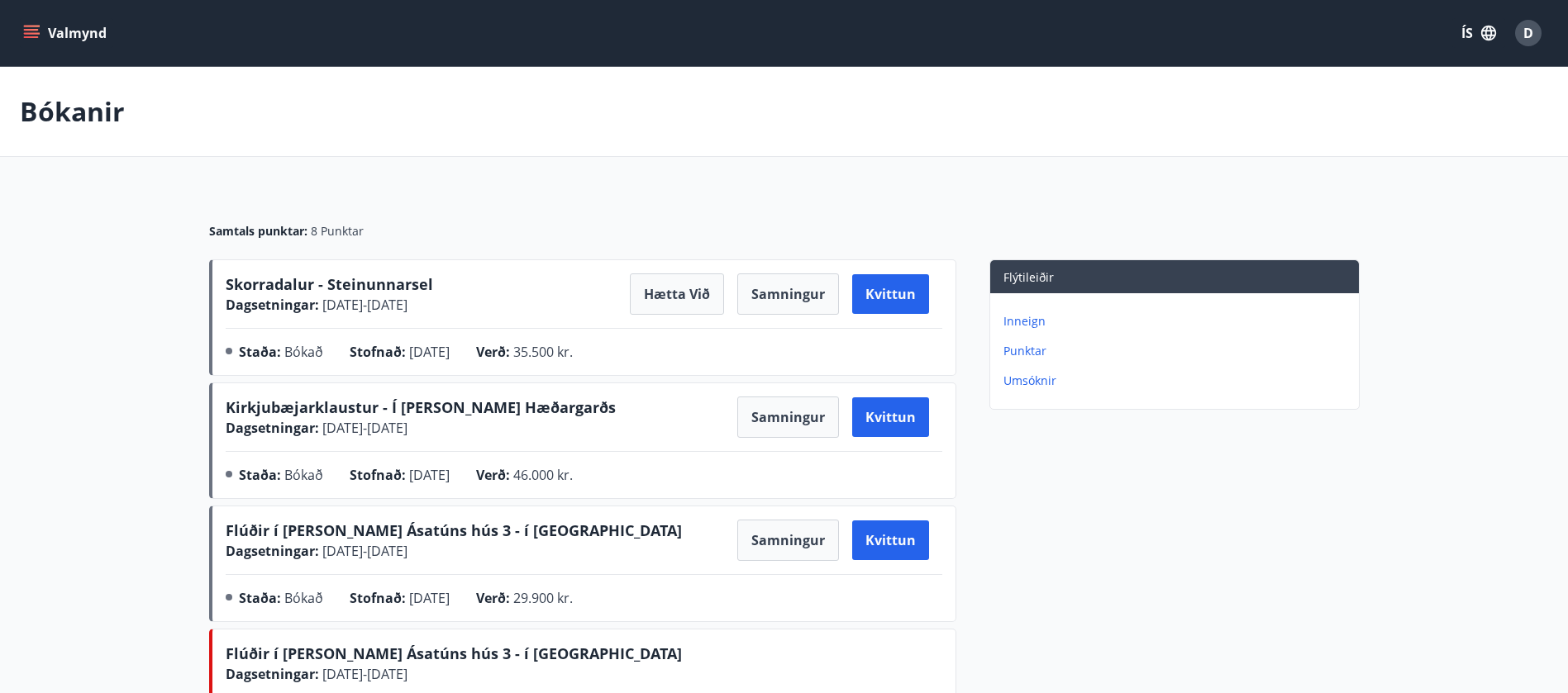 click 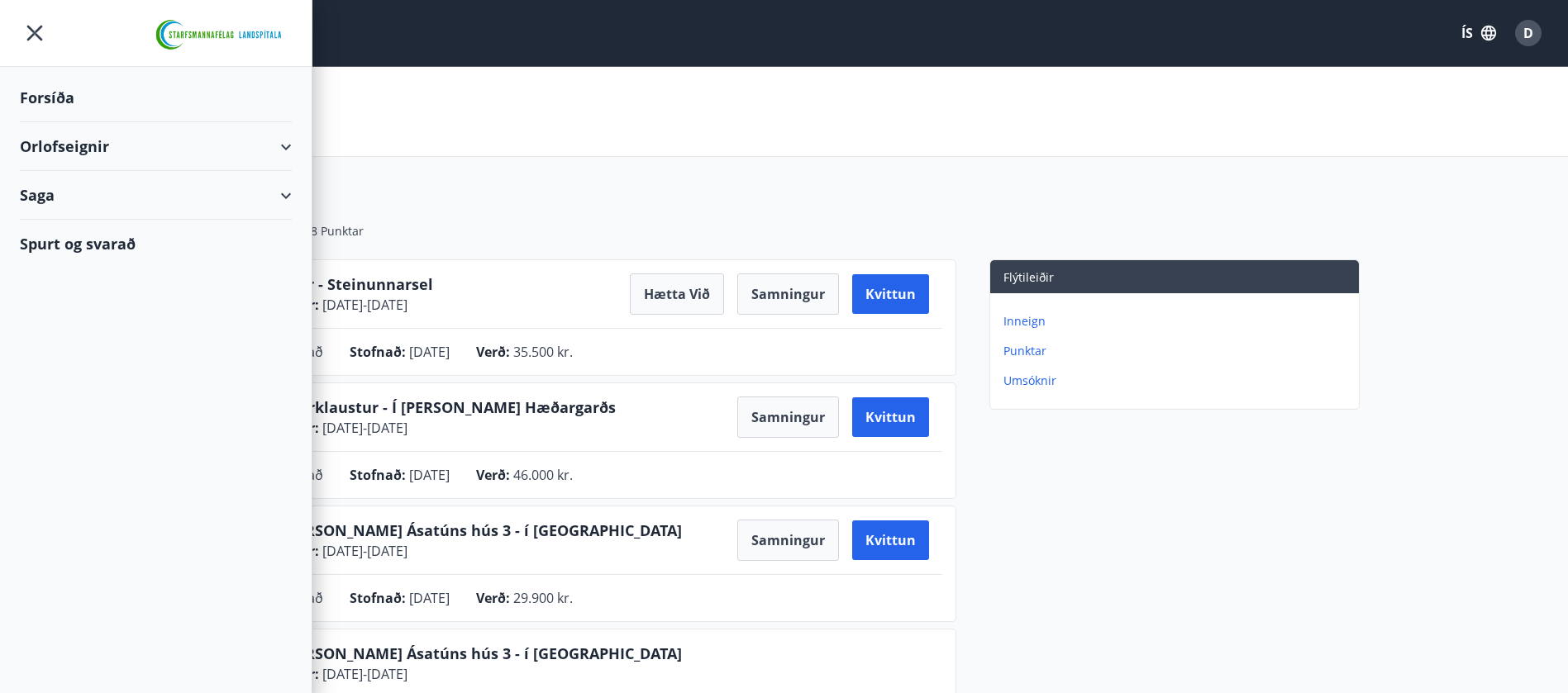 click on "Orlofseignir" at bounding box center (155, 146) 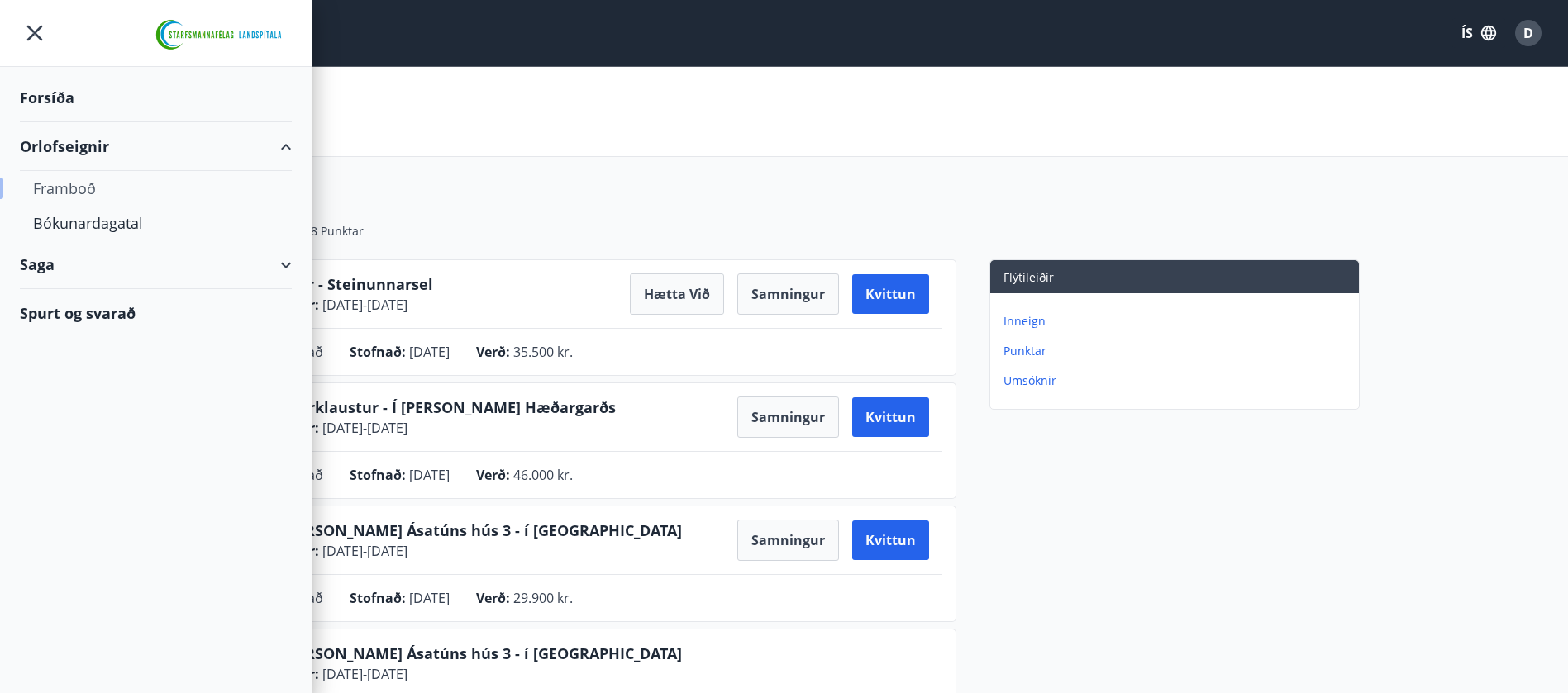 click on "Framboð" at bounding box center [155, 188] 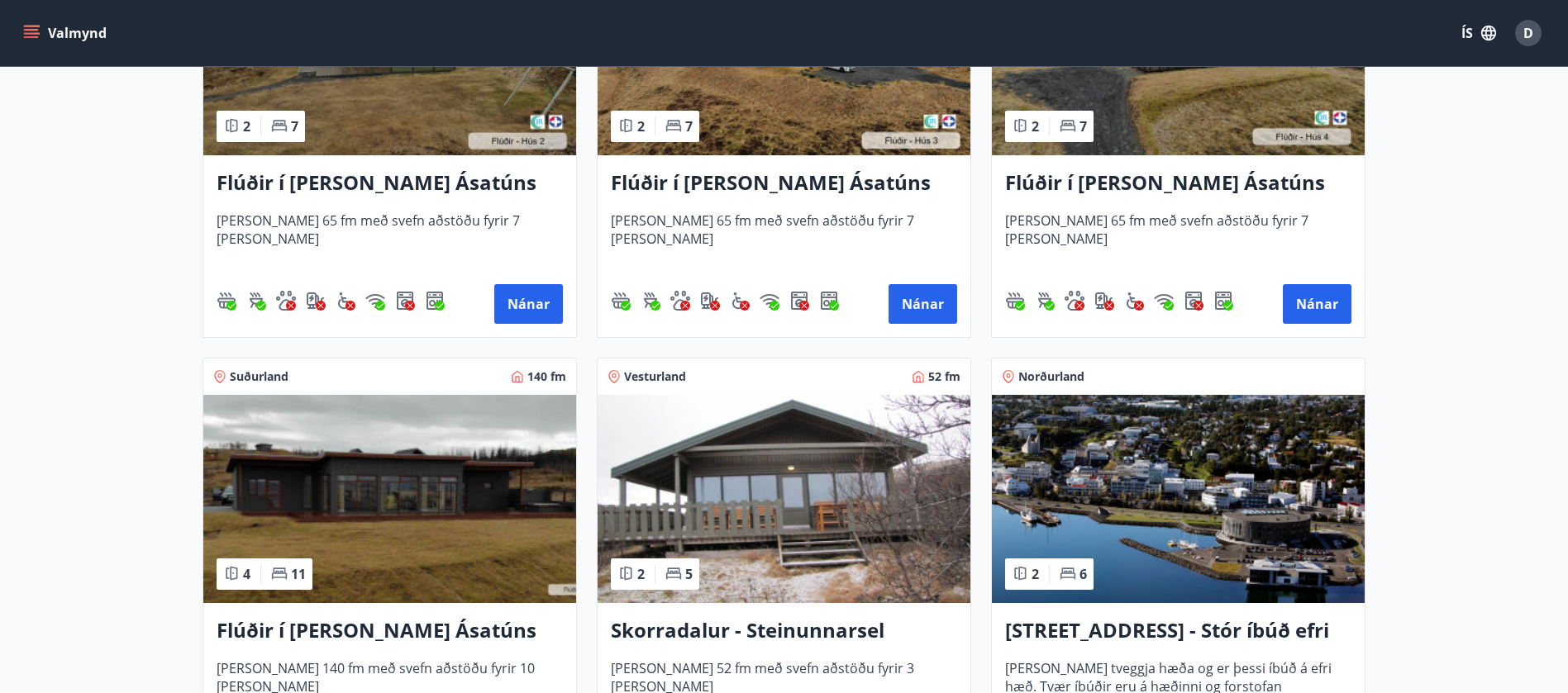 scroll, scrollTop: 985, scrollLeft: 0, axis: vertical 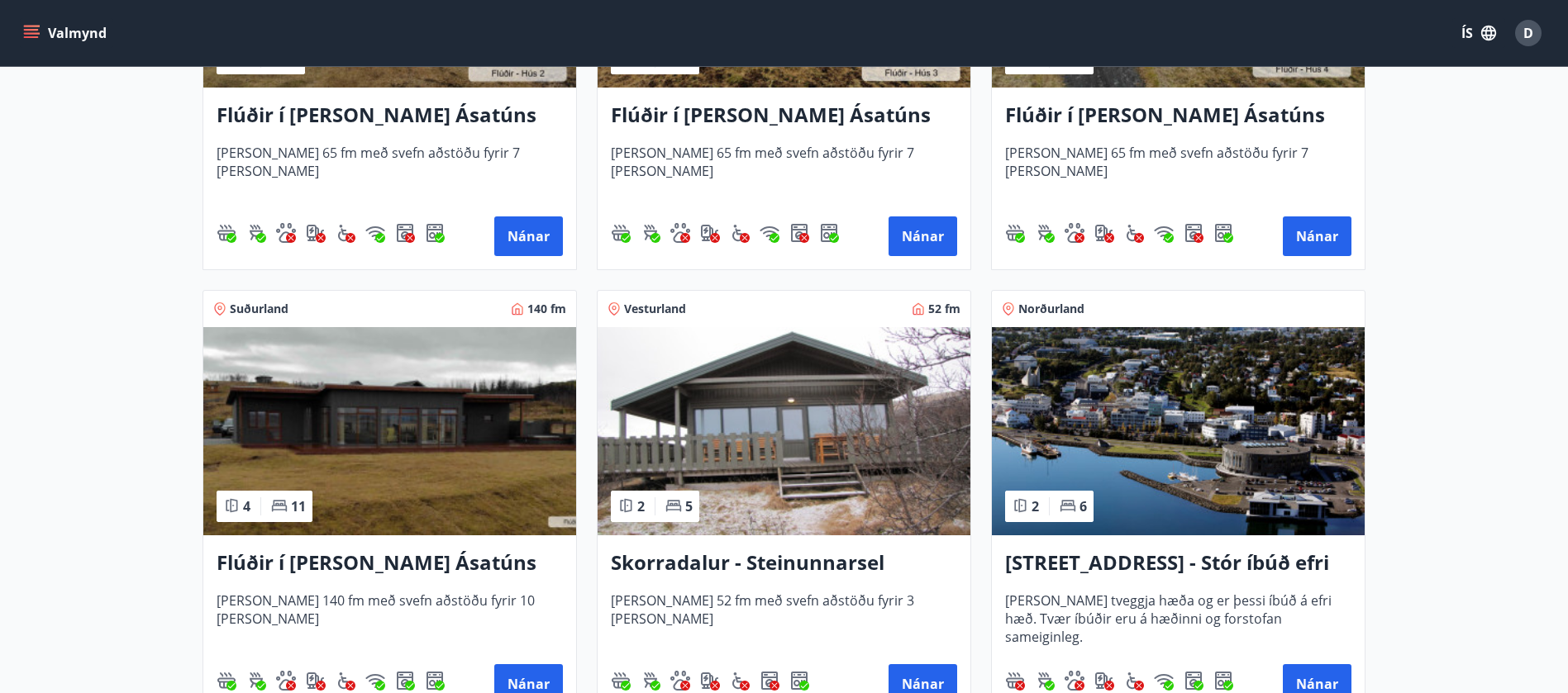 click on "Skorradalur - Steinunnarsel" at bounding box center (784, 563) 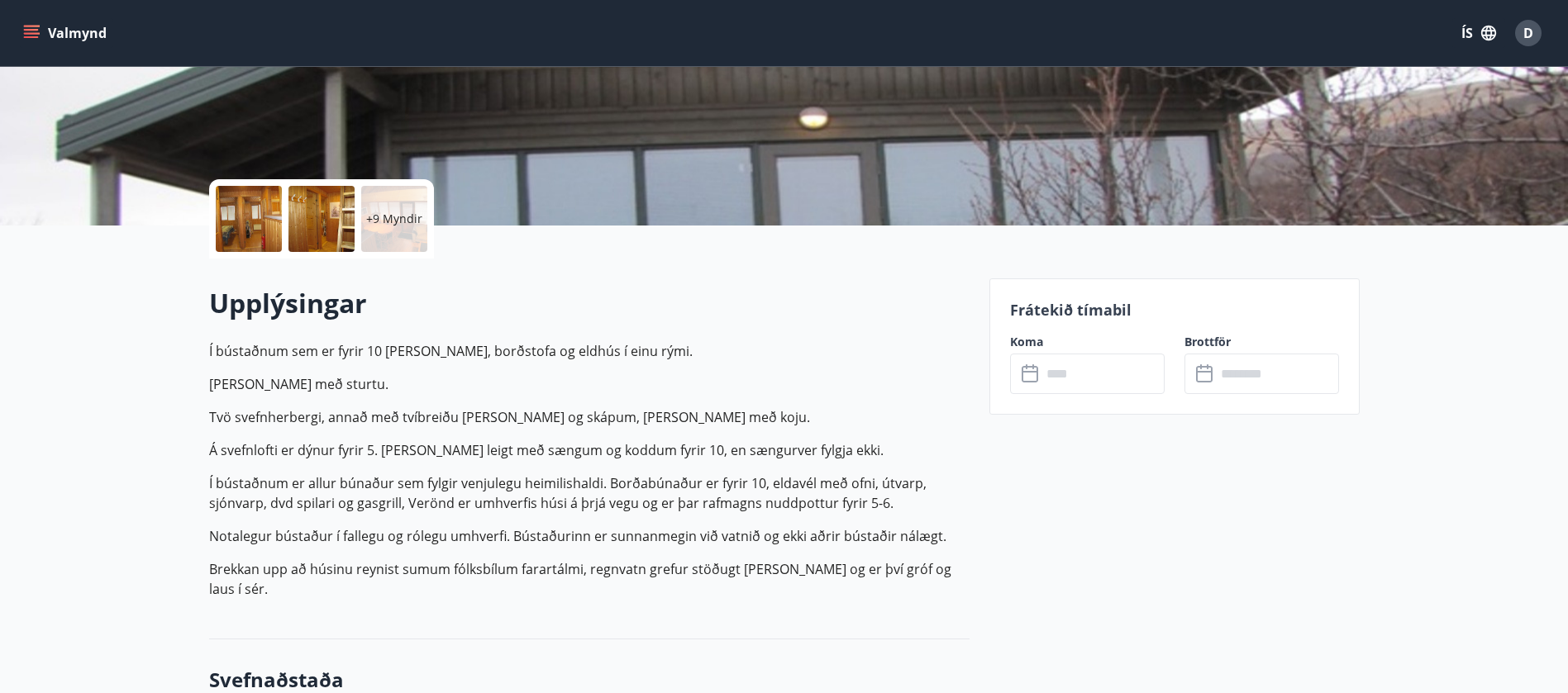 scroll, scrollTop: 0, scrollLeft: 0, axis: both 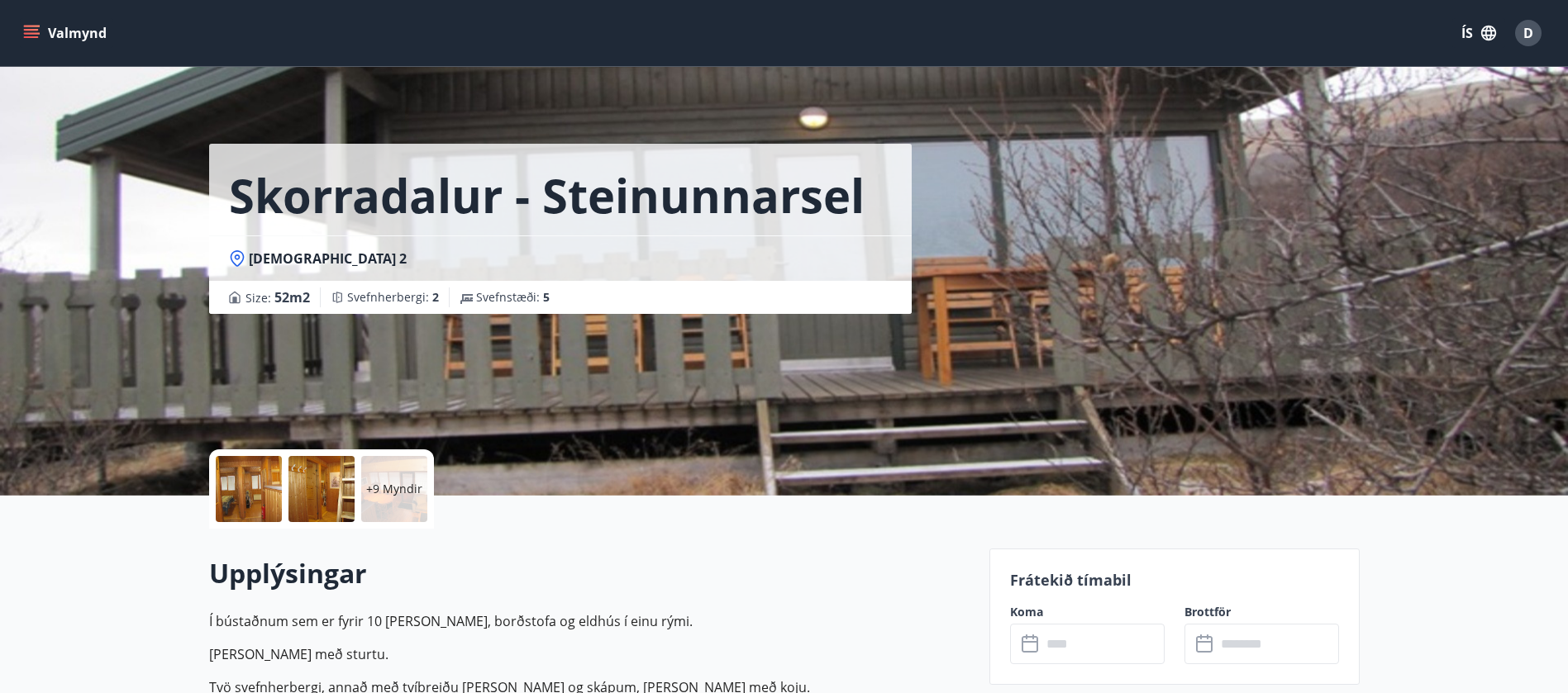 click 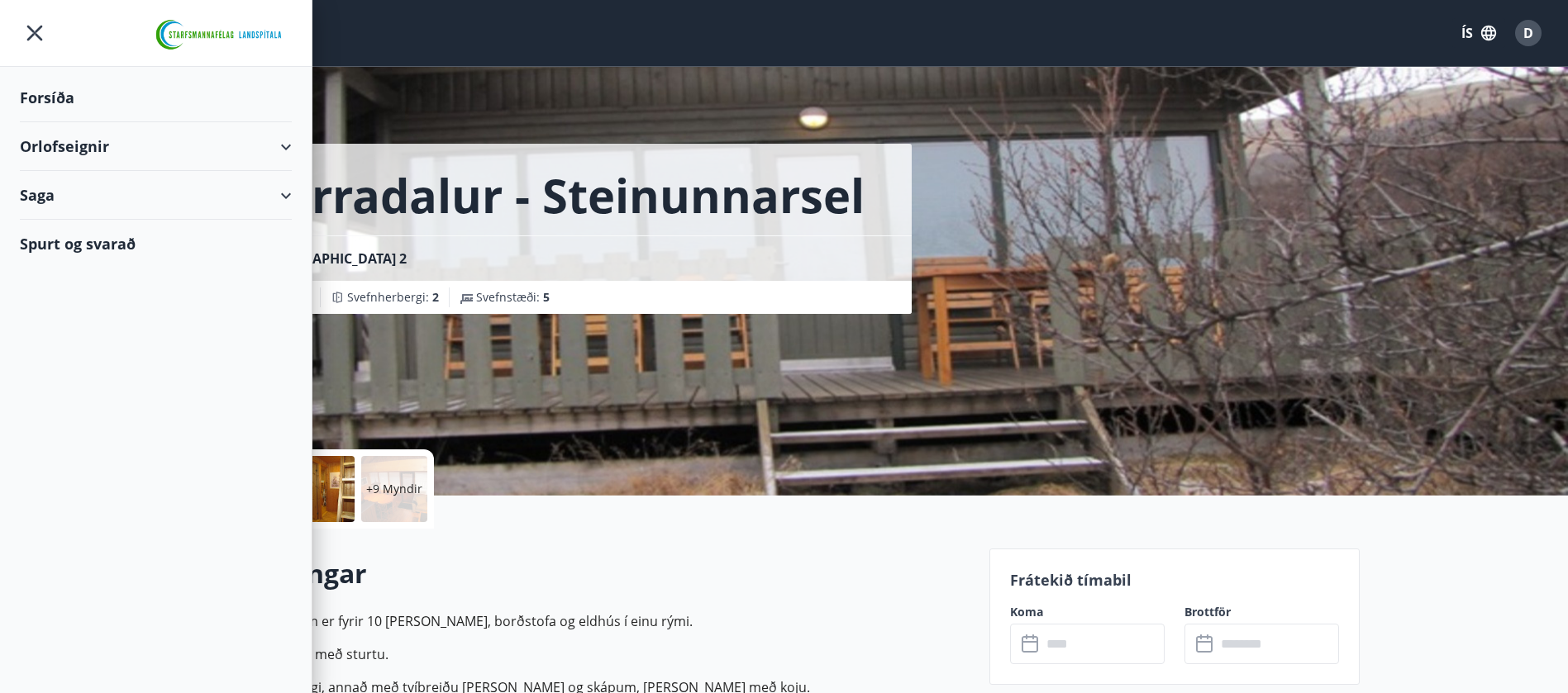 click on "Orlofseignir" at bounding box center [155, 146] 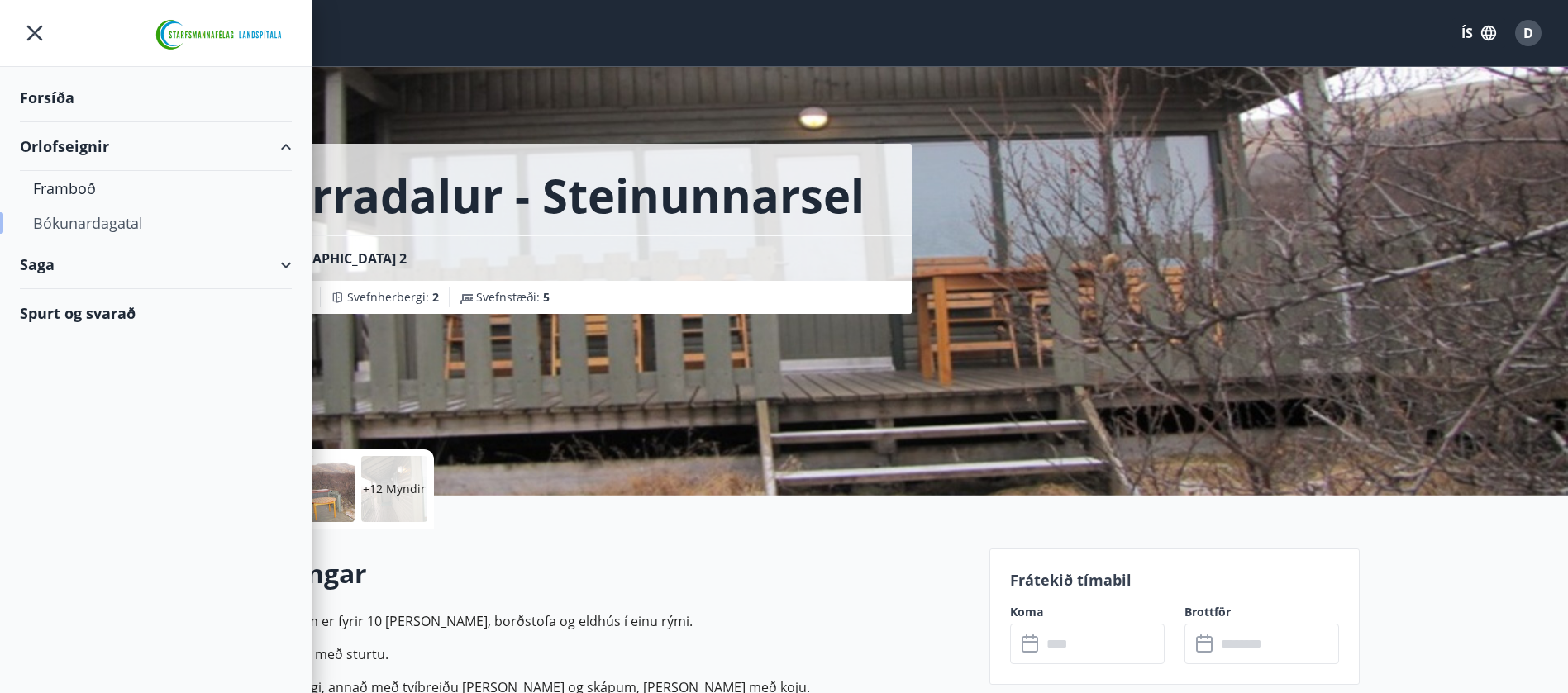 click on "Bókunardagatal" at bounding box center (155, 223) 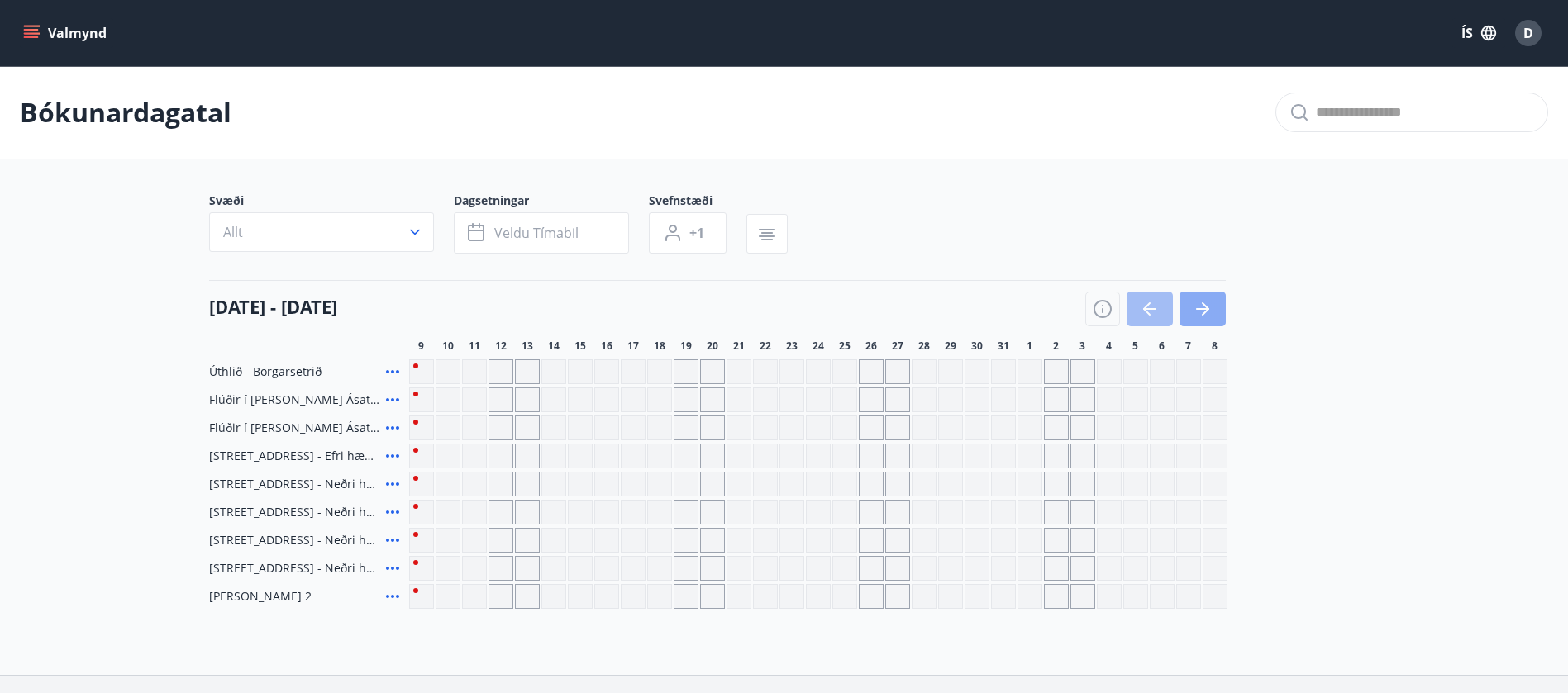 click 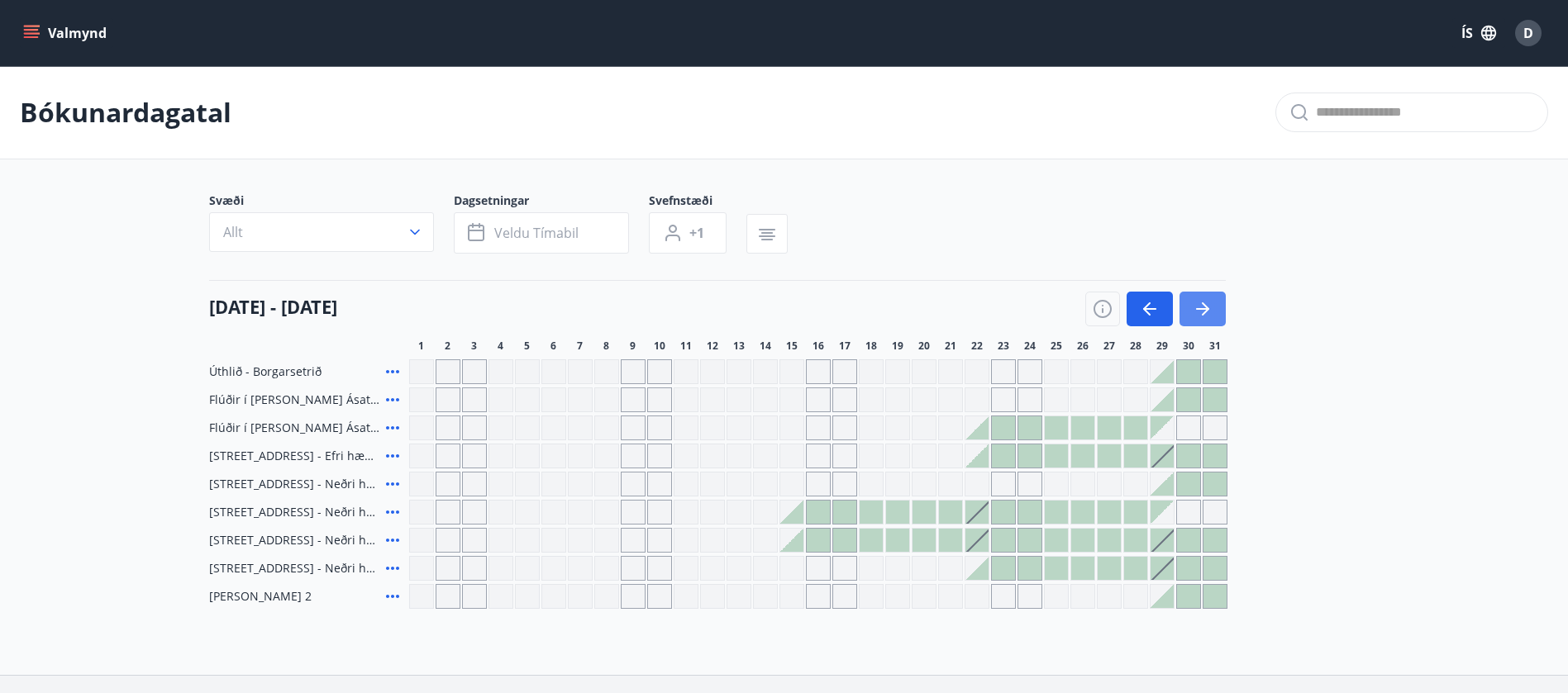 click 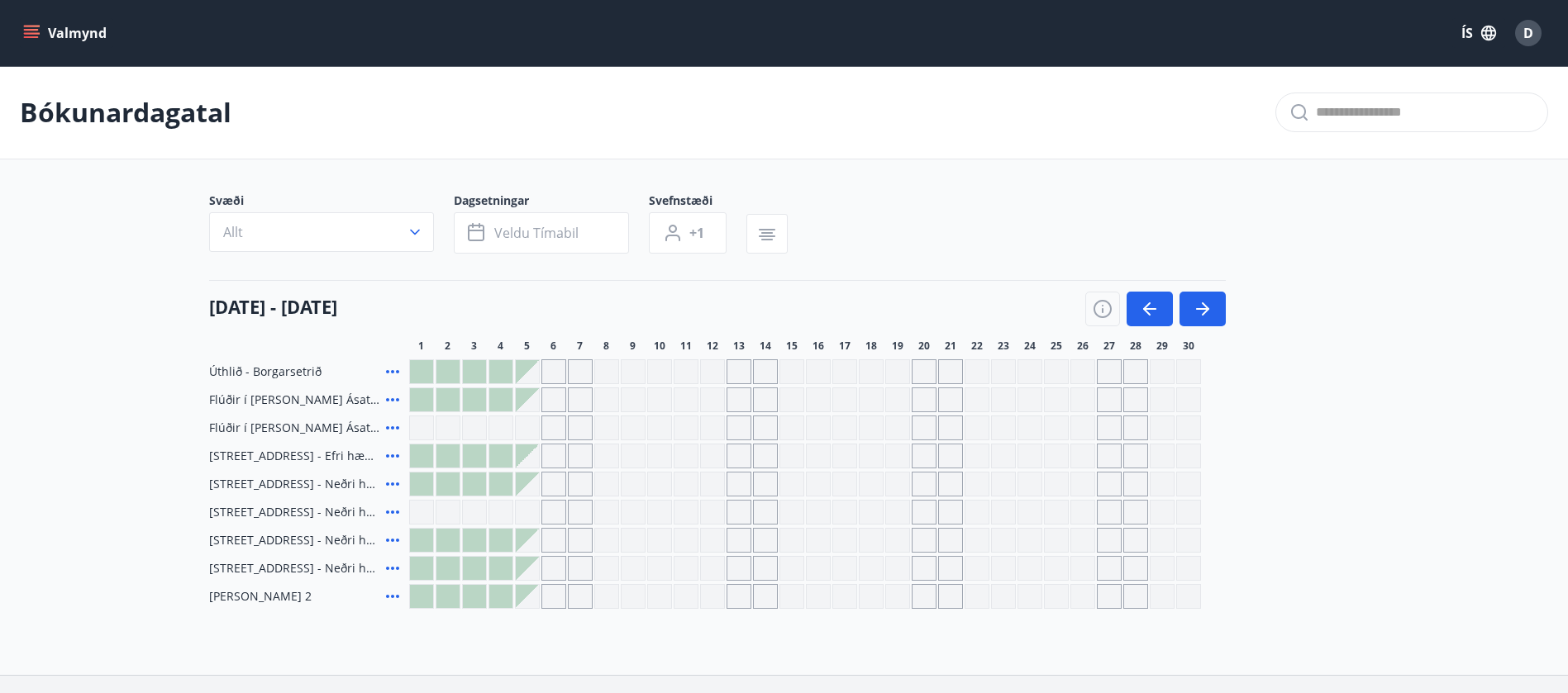 type 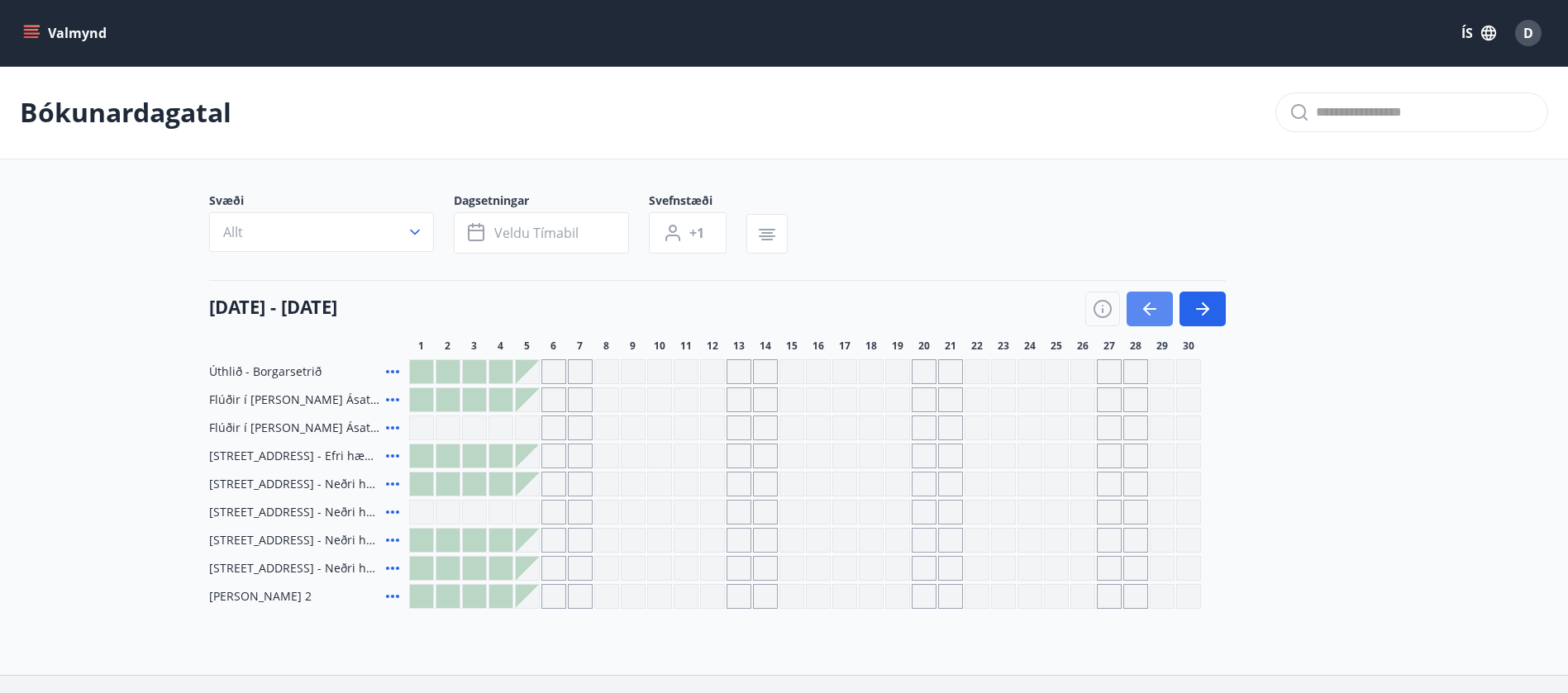 click 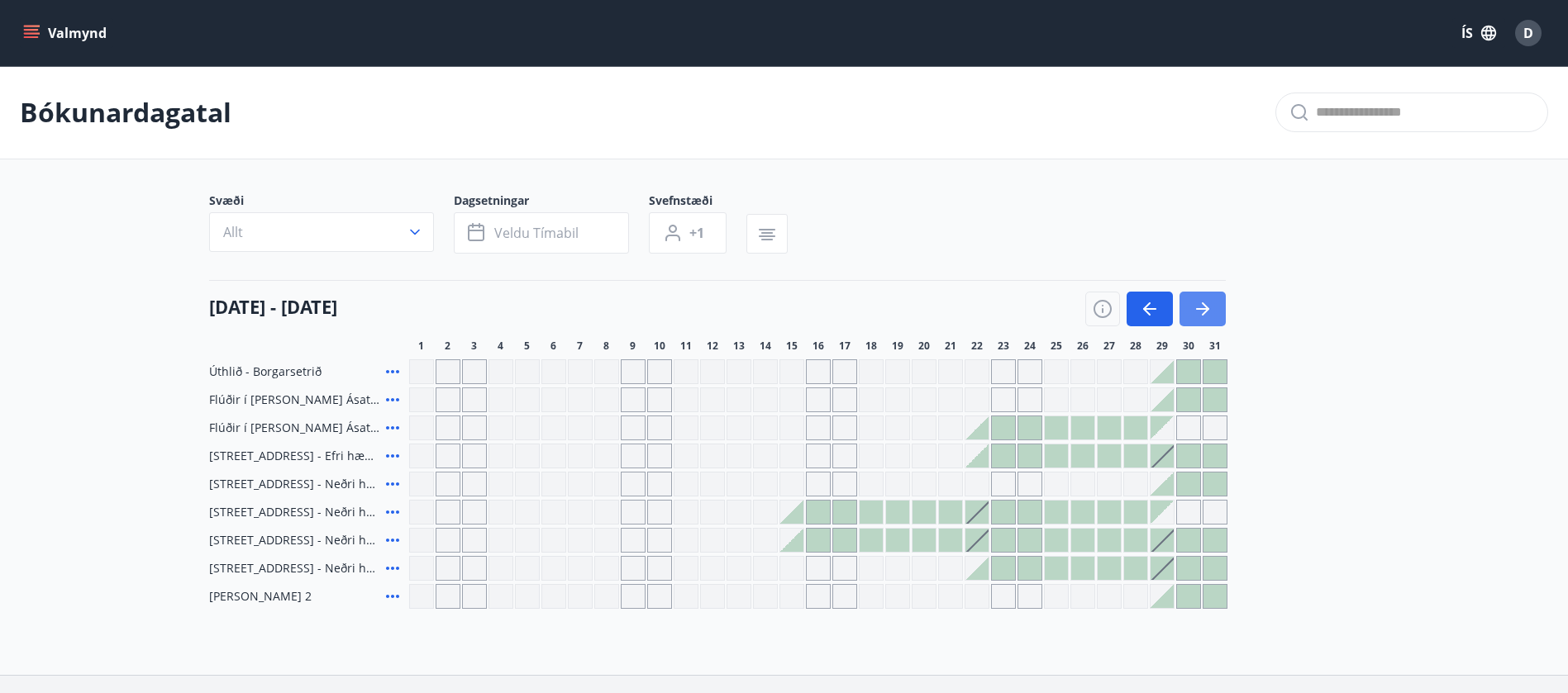 click 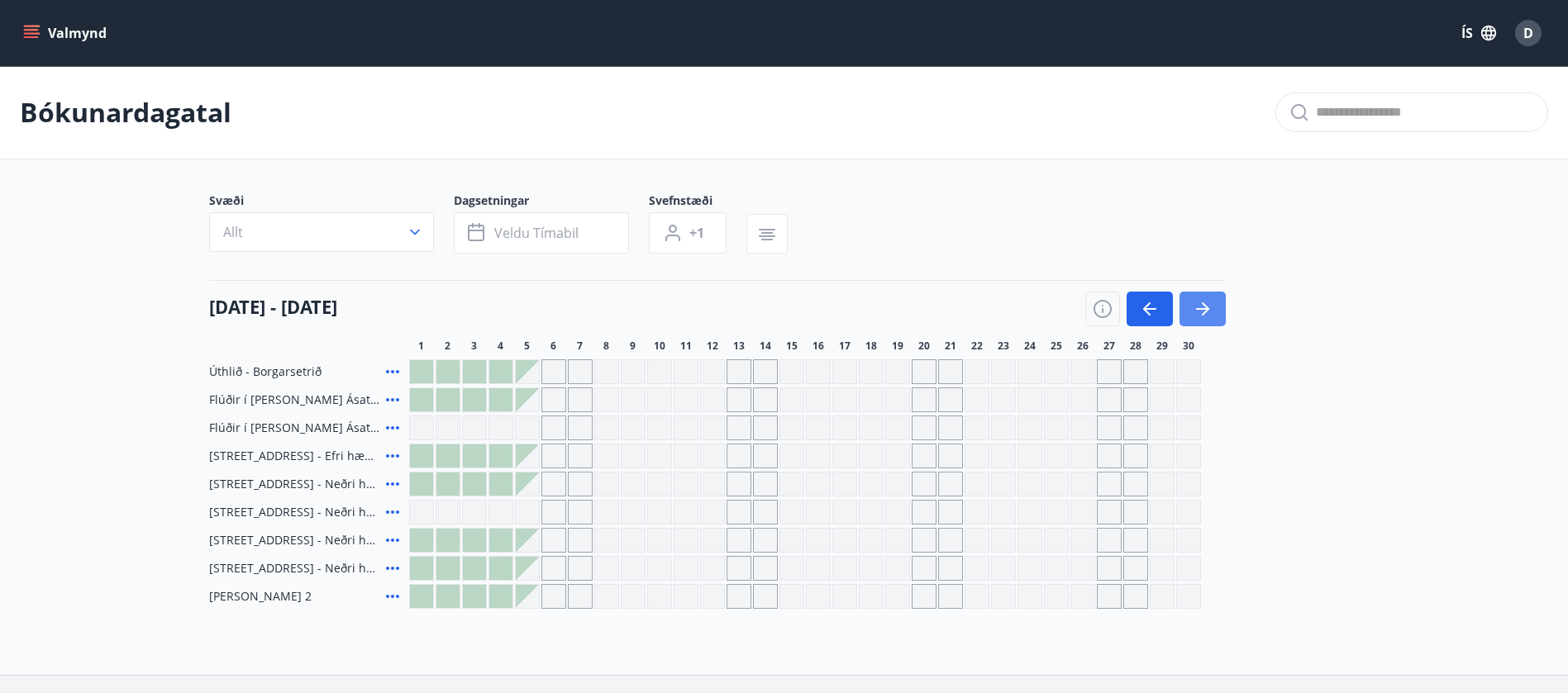 click 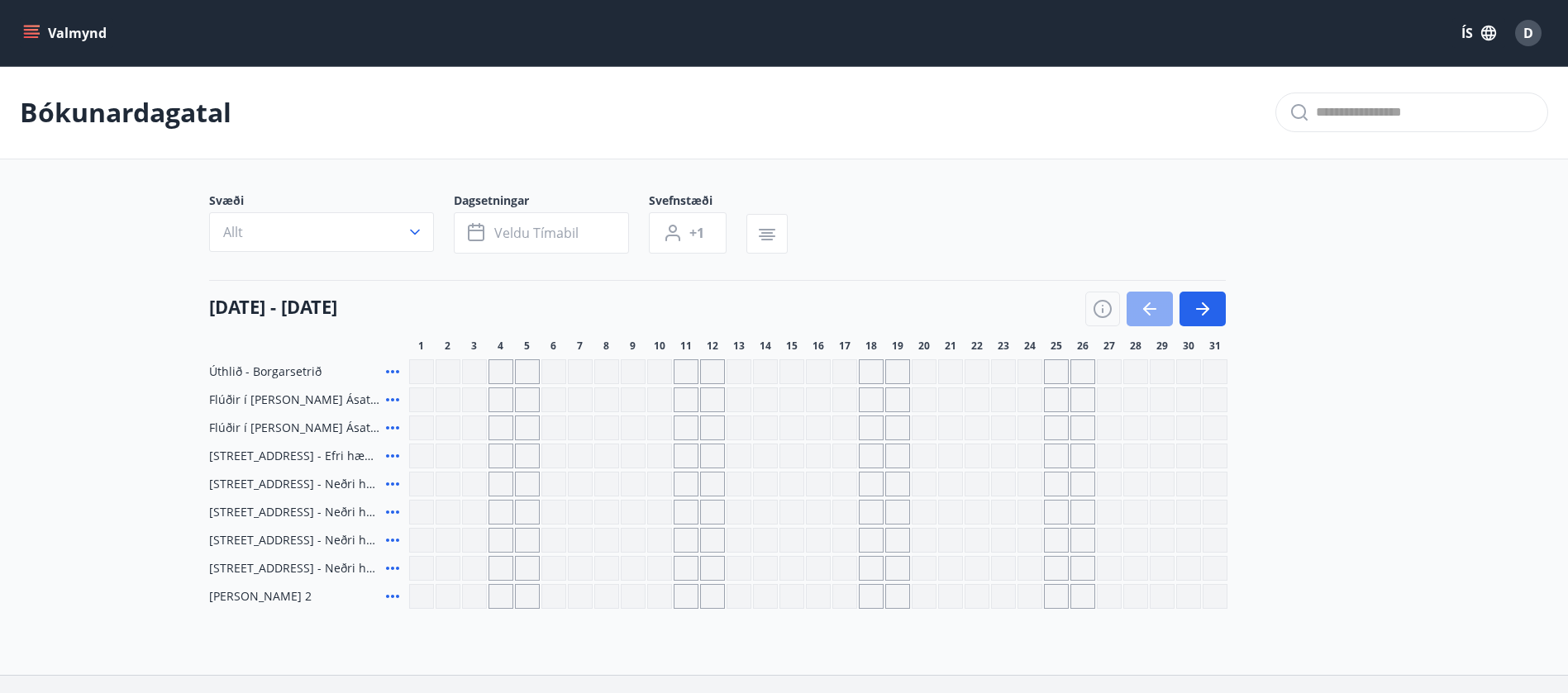 click 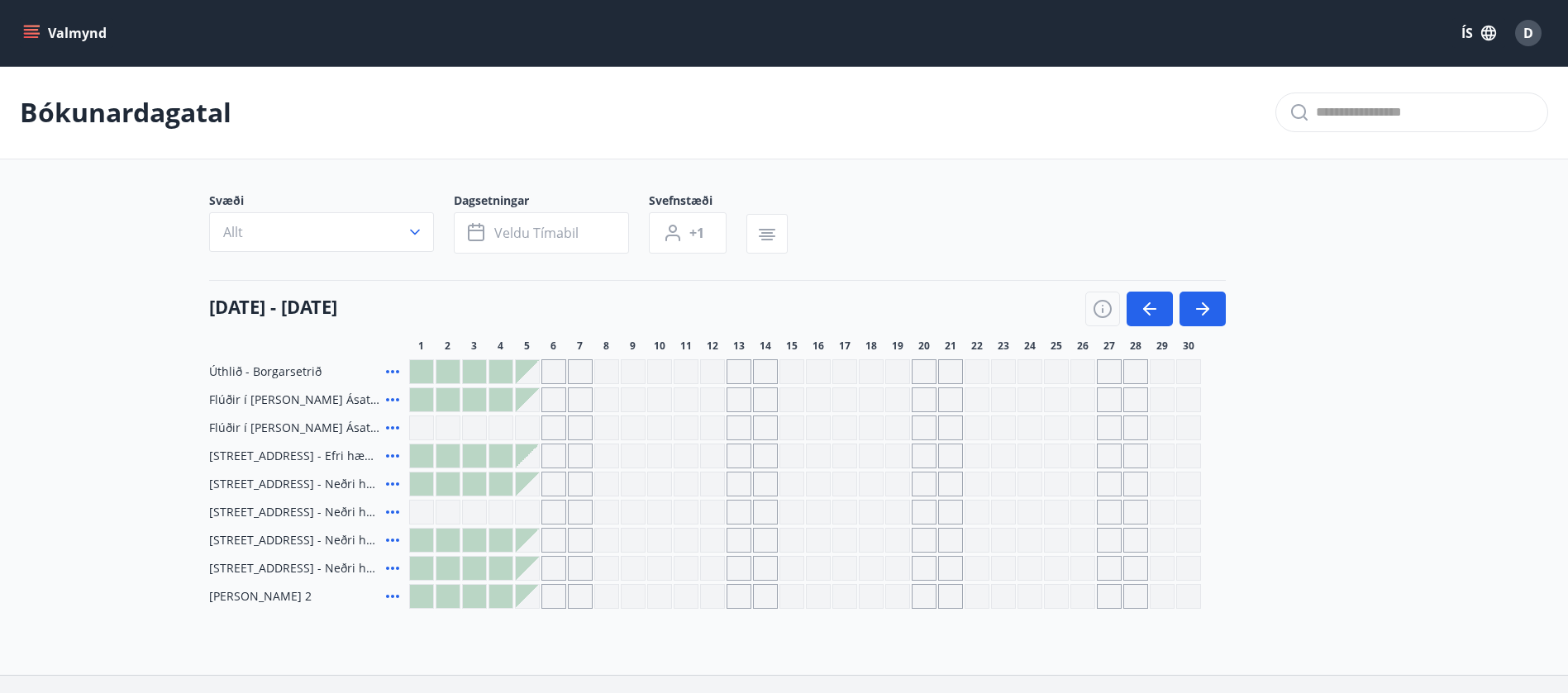 click 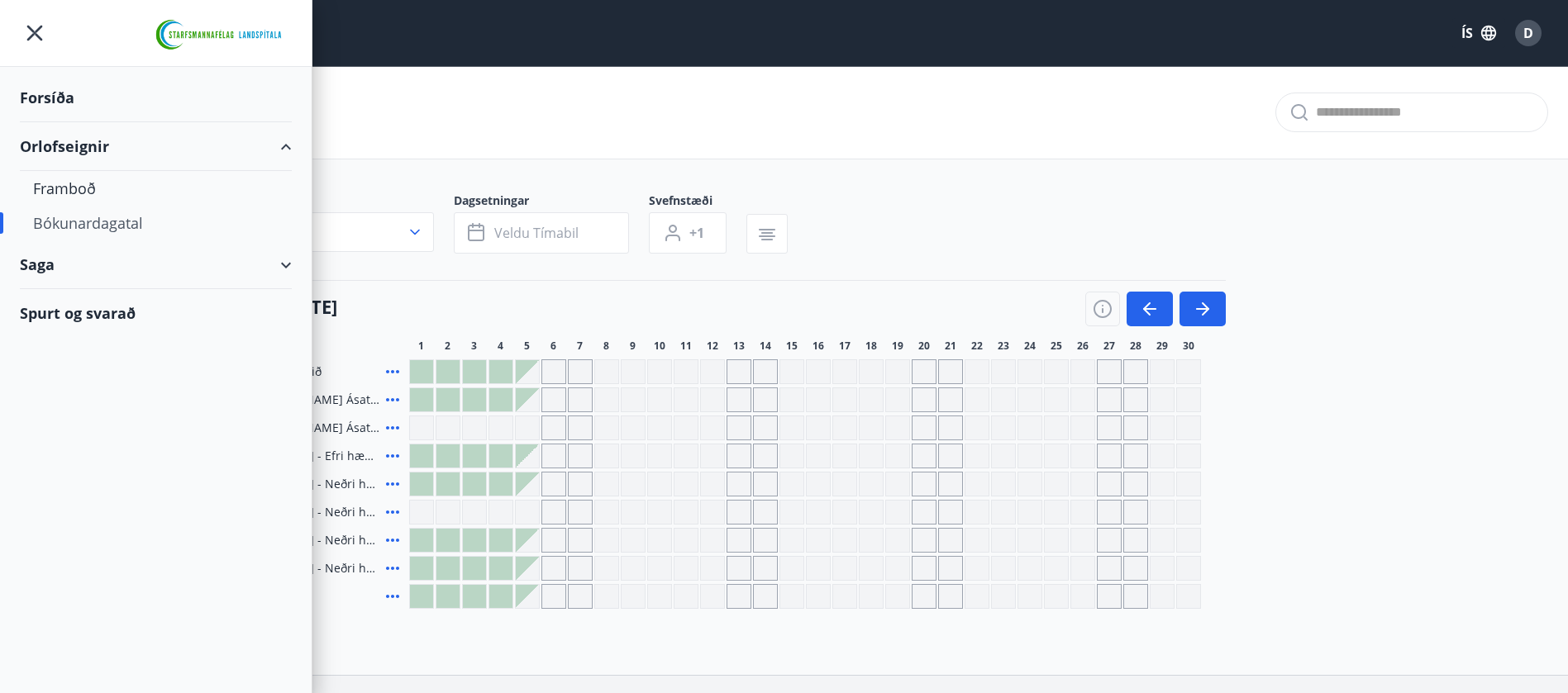 click on "Forsíða" at bounding box center [155, 97] 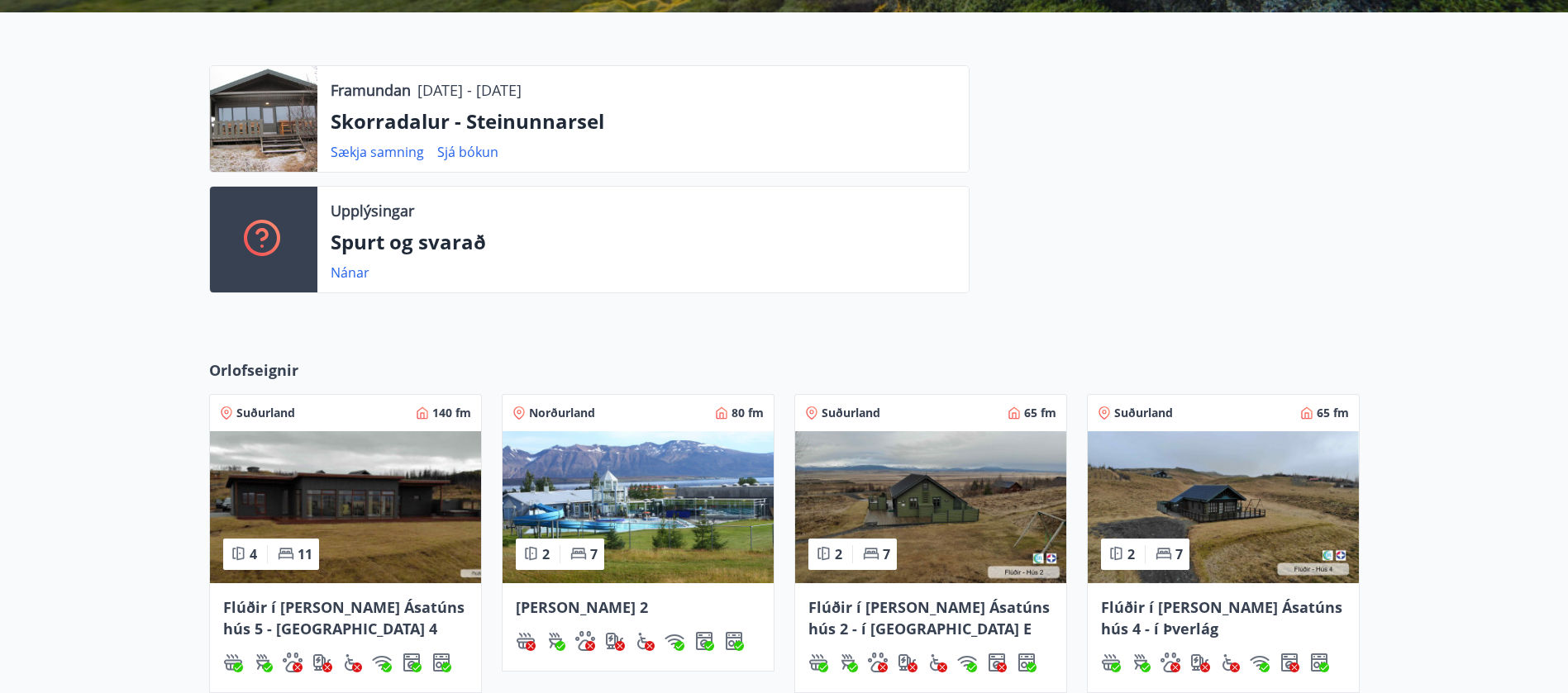scroll, scrollTop: 378, scrollLeft: 0, axis: vertical 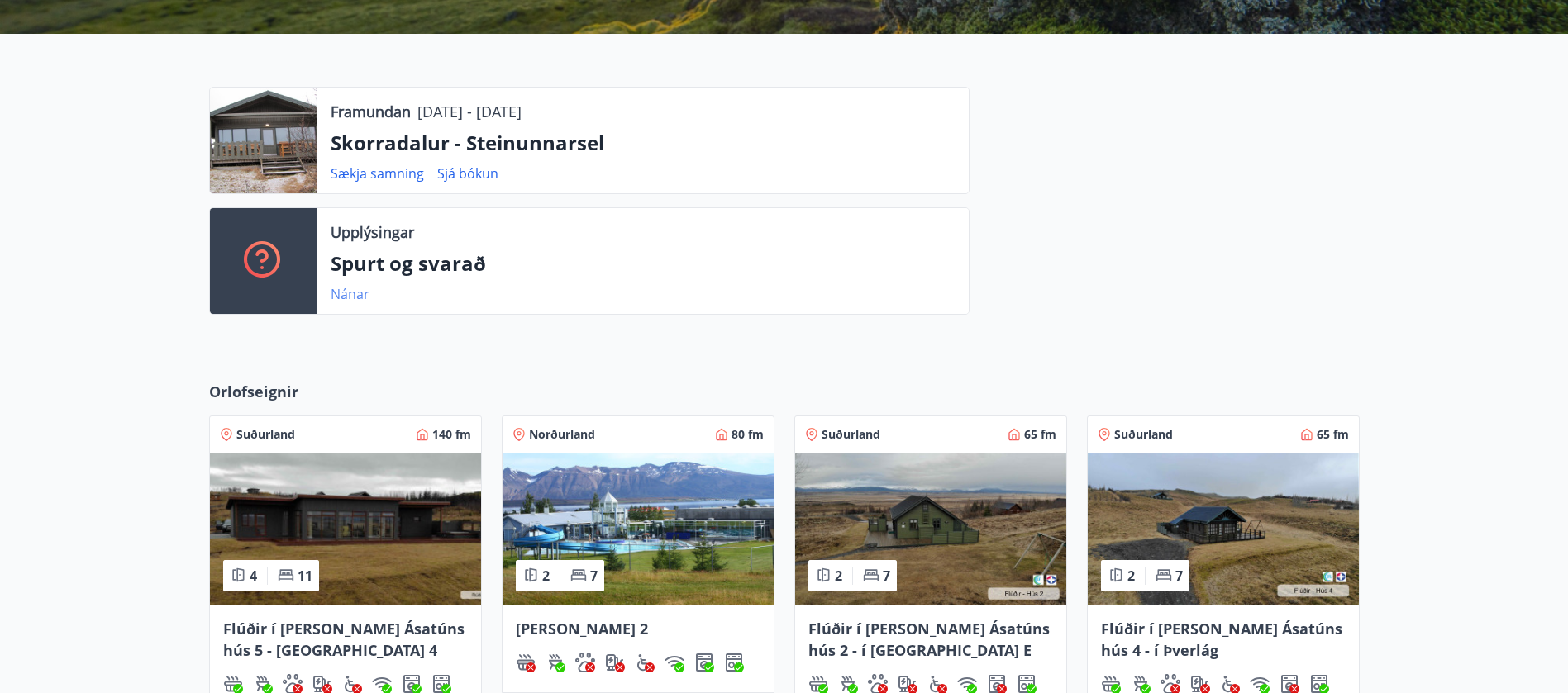 click on "Nánar" at bounding box center [350, 294] 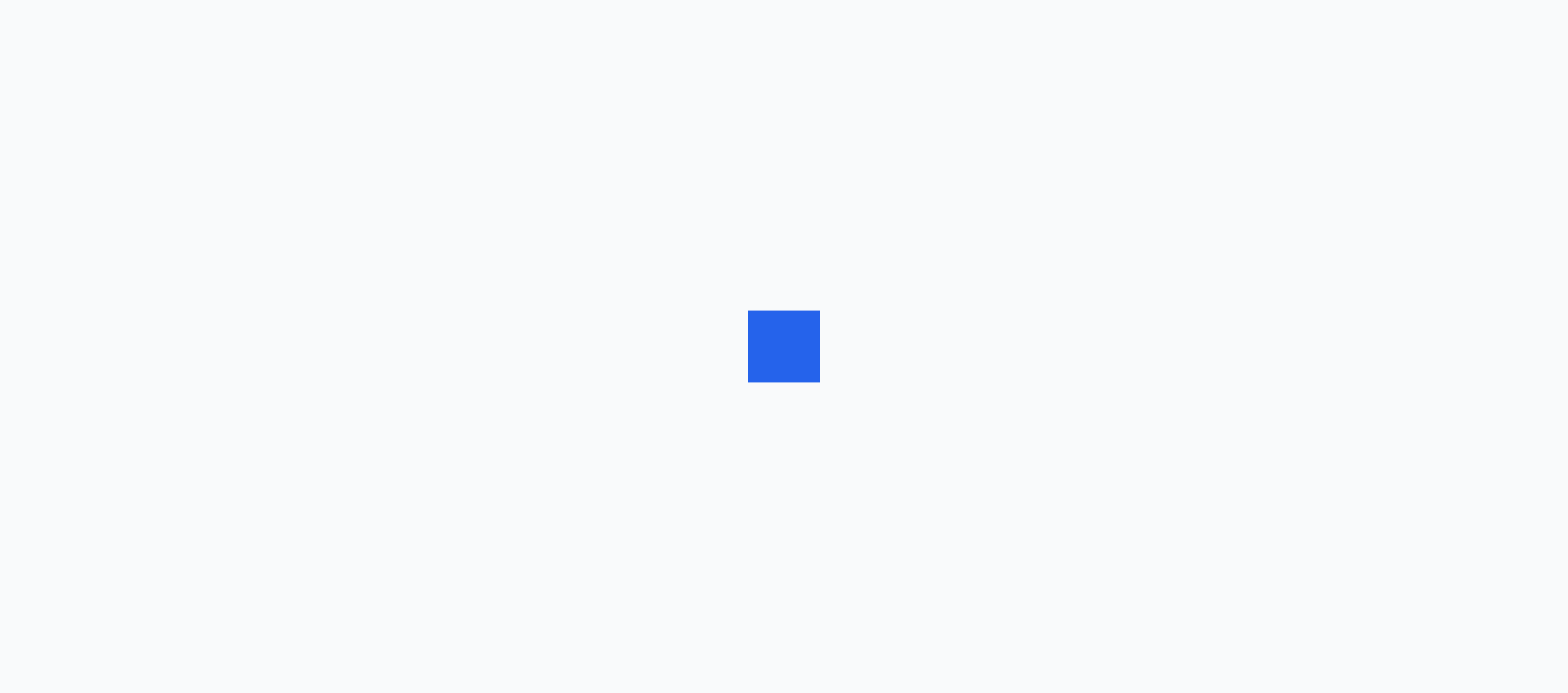 scroll, scrollTop: 0, scrollLeft: 0, axis: both 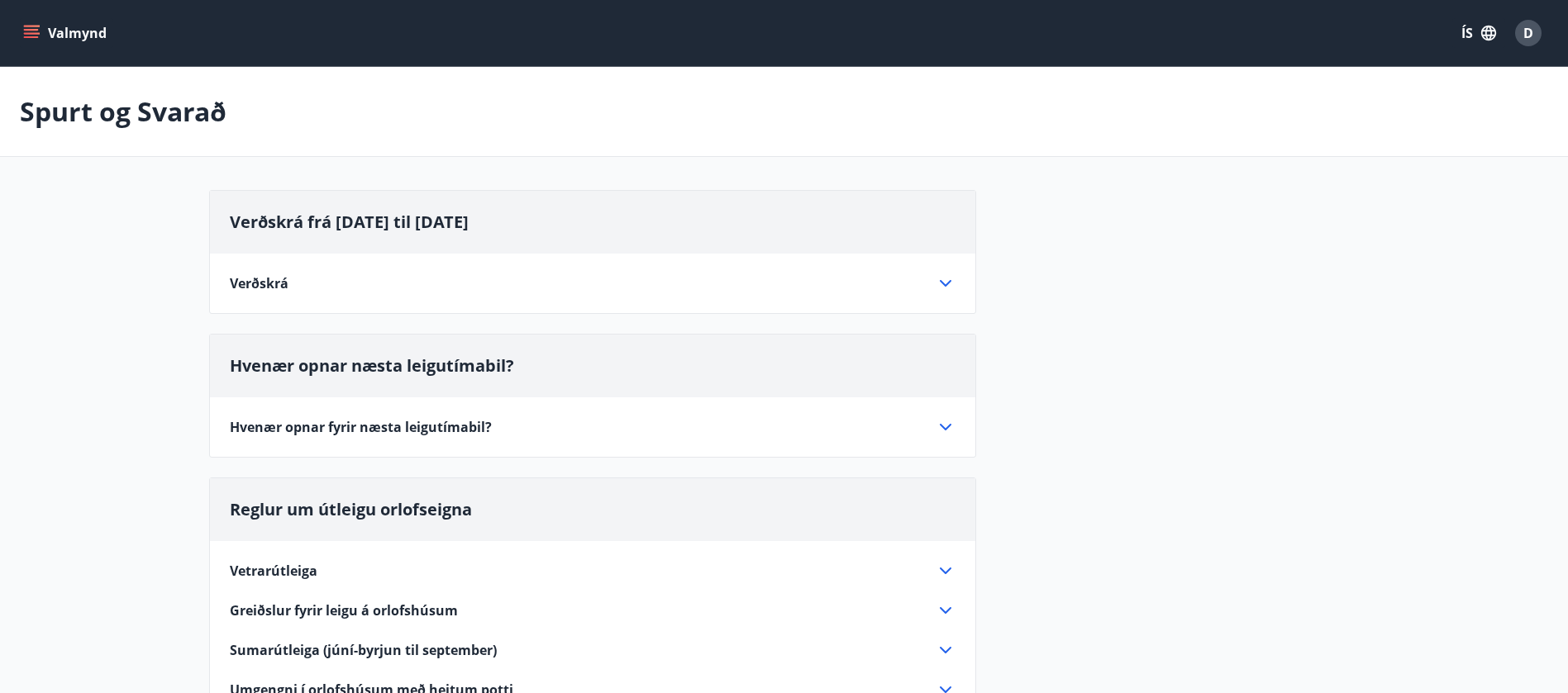 click on "Hvenær opnar fyrir næsta leigutímabil?" at bounding box center (360, 427) 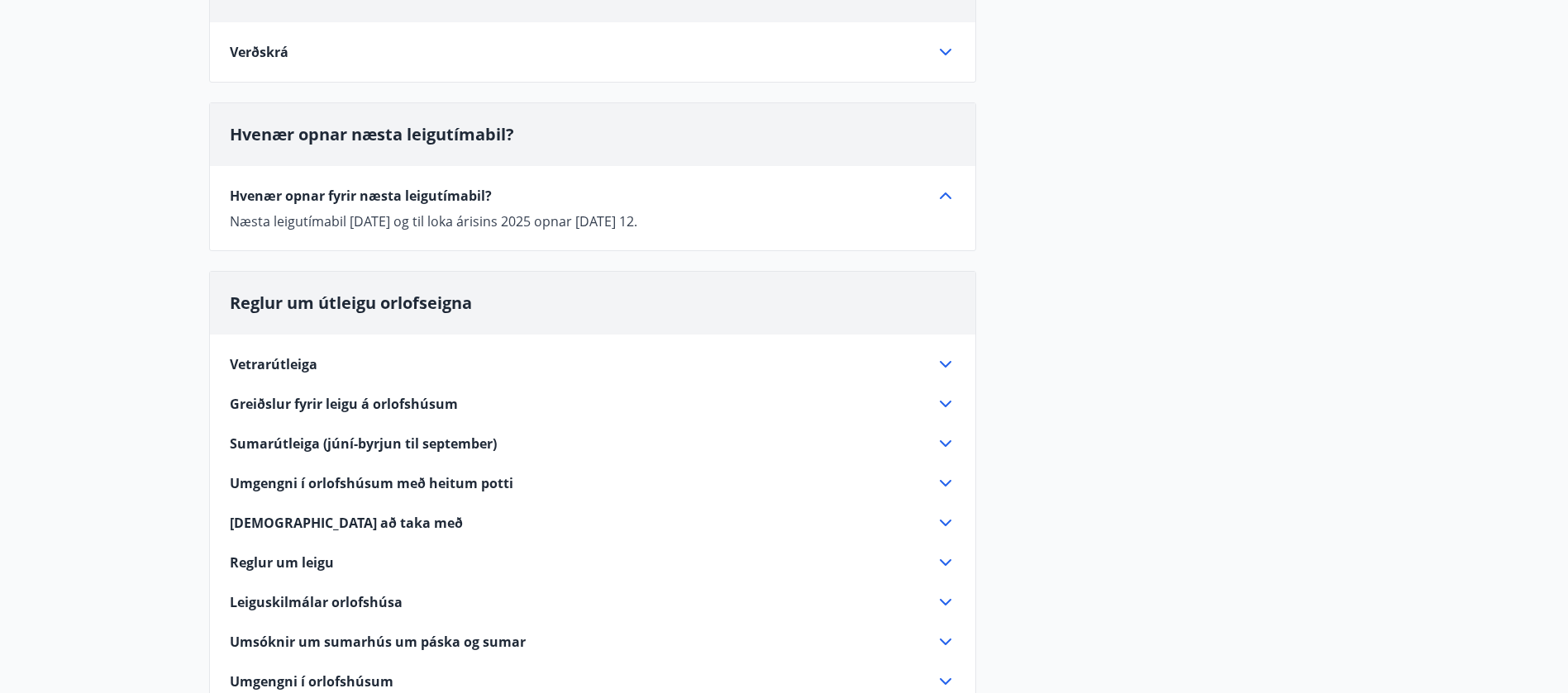 scroll, scrollTop: 246, scrollLeft: 0, axis: vertical 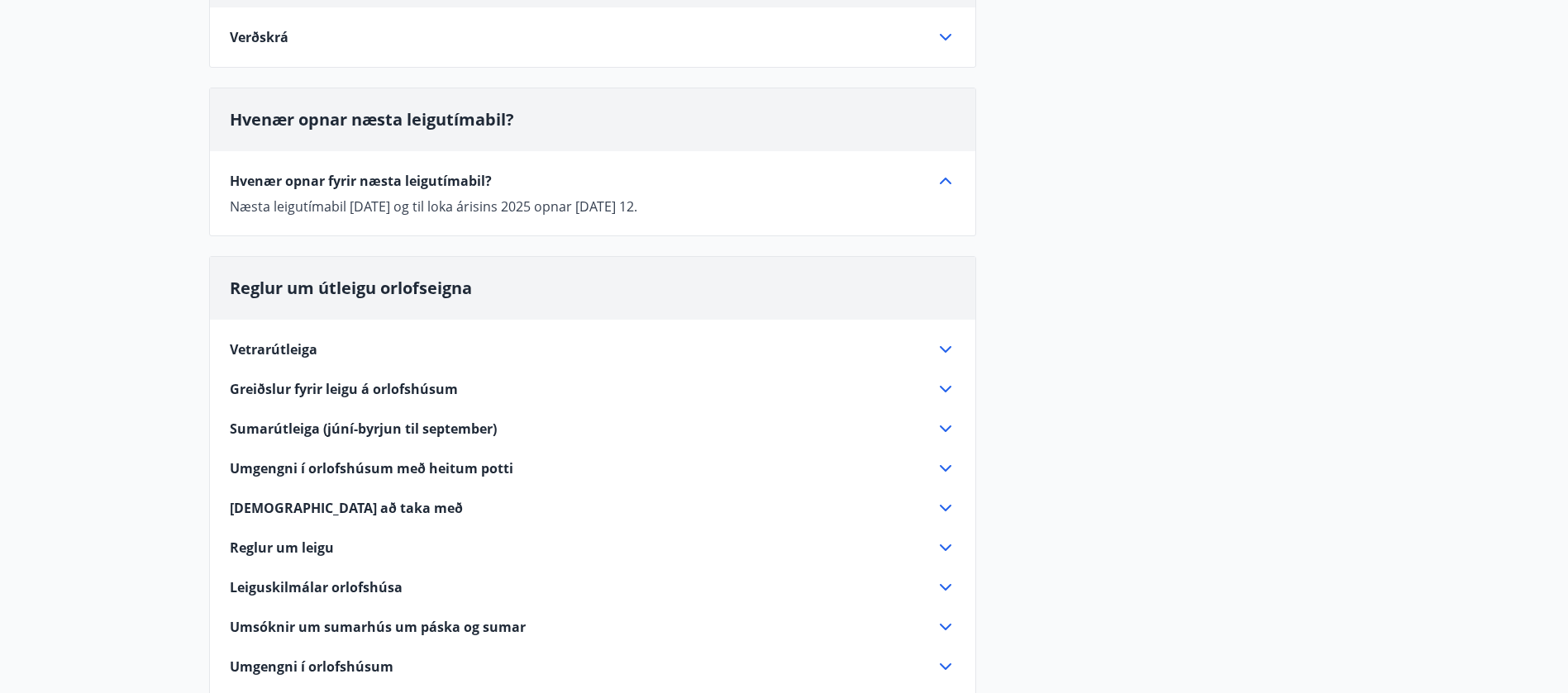 click on "Vetrarútleiga" at bounding box center [274, 349] 